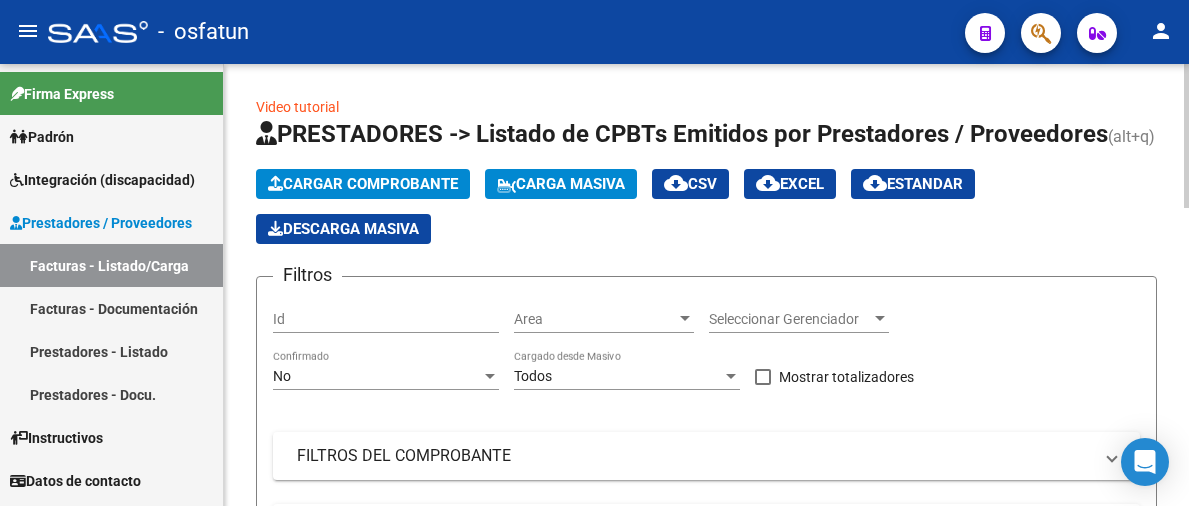 click on "Cargar Comprobante" 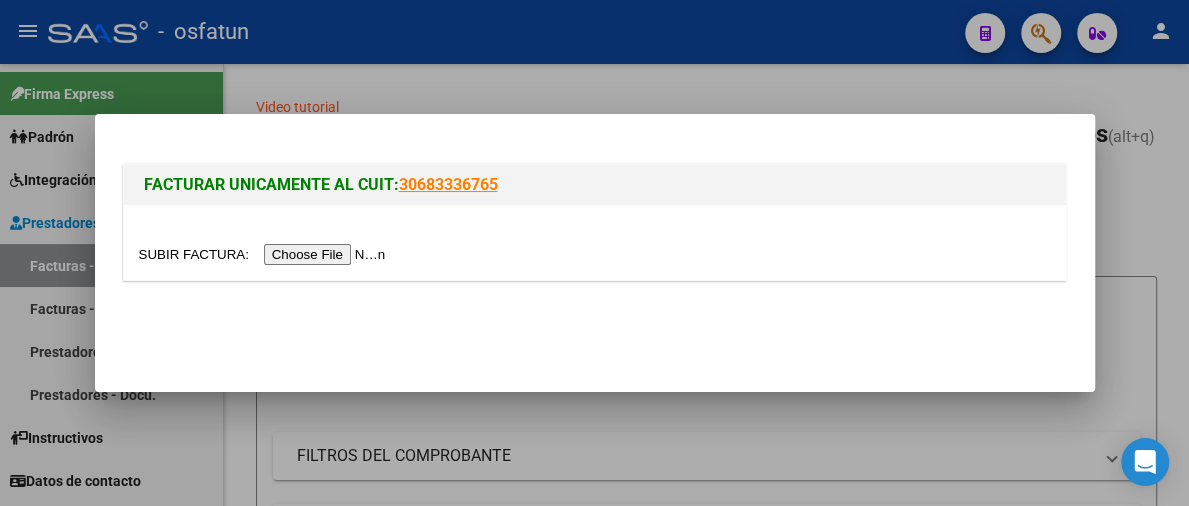 click at bounding box center (265, 254) 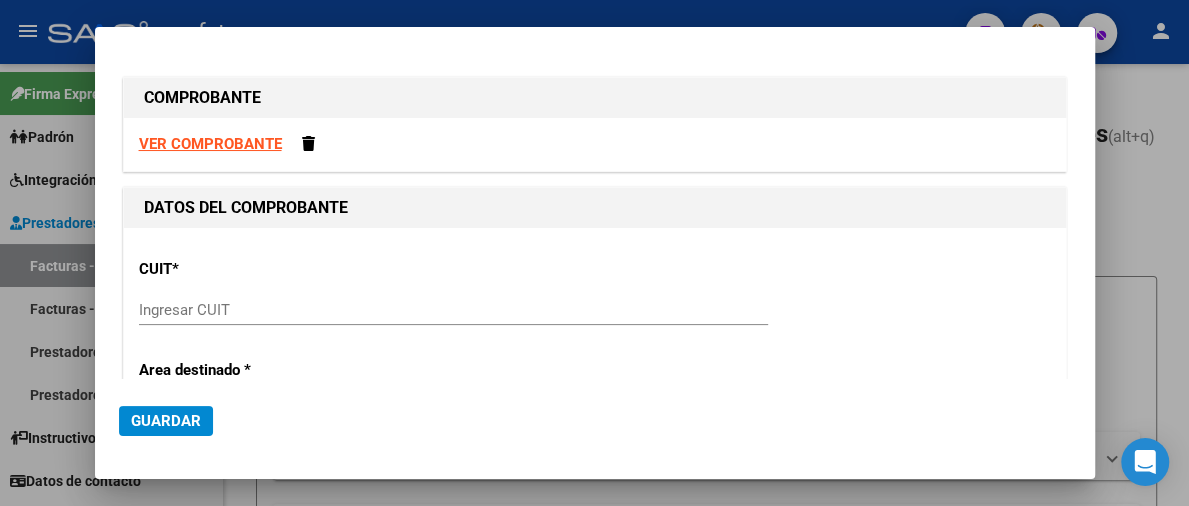 click on "VER COMPROBANTE" at bounding box center (210, 144) 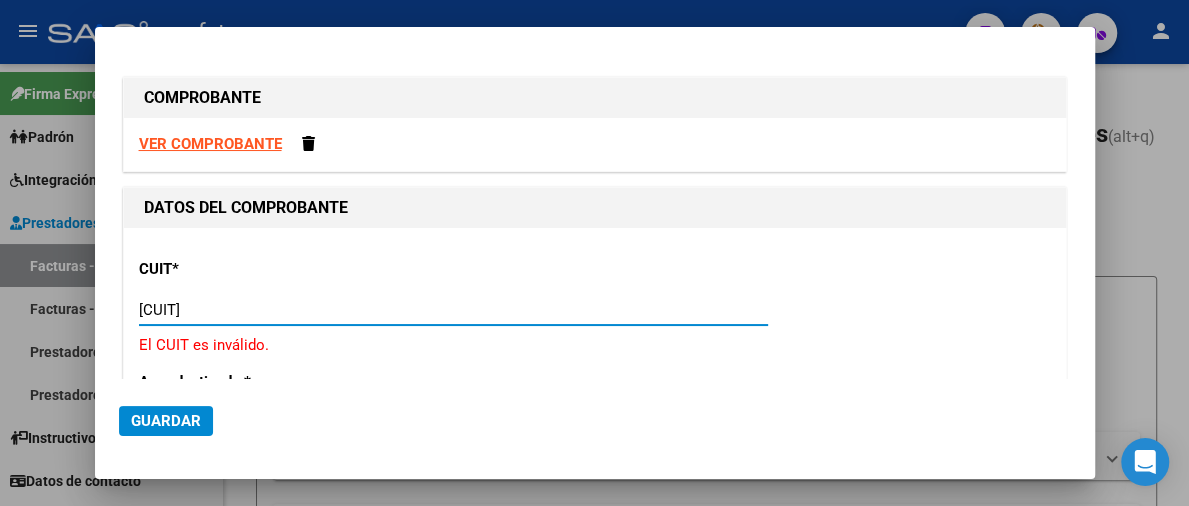 type on "[CUIT]" 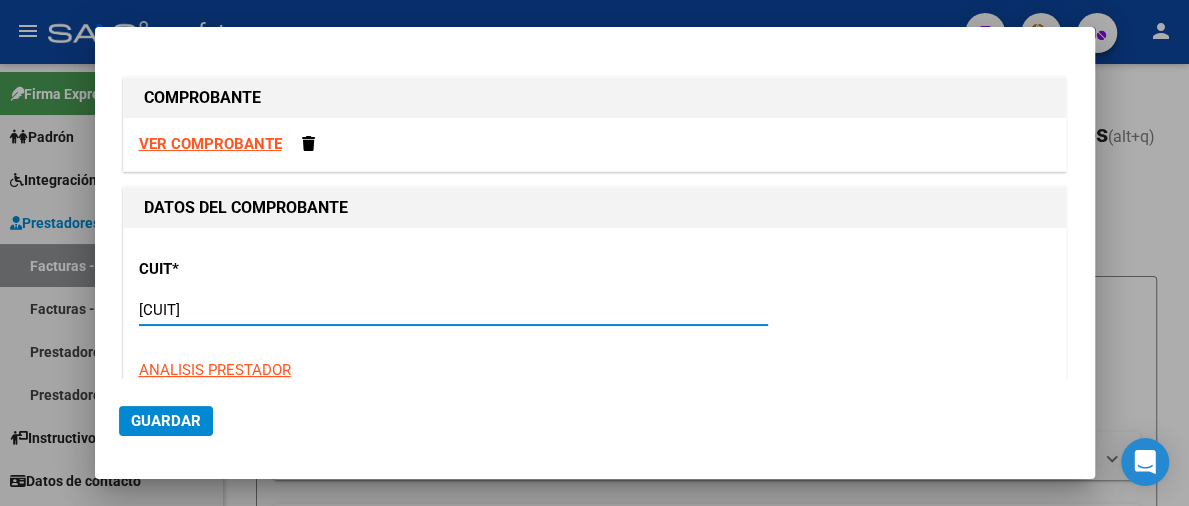 type on "6" 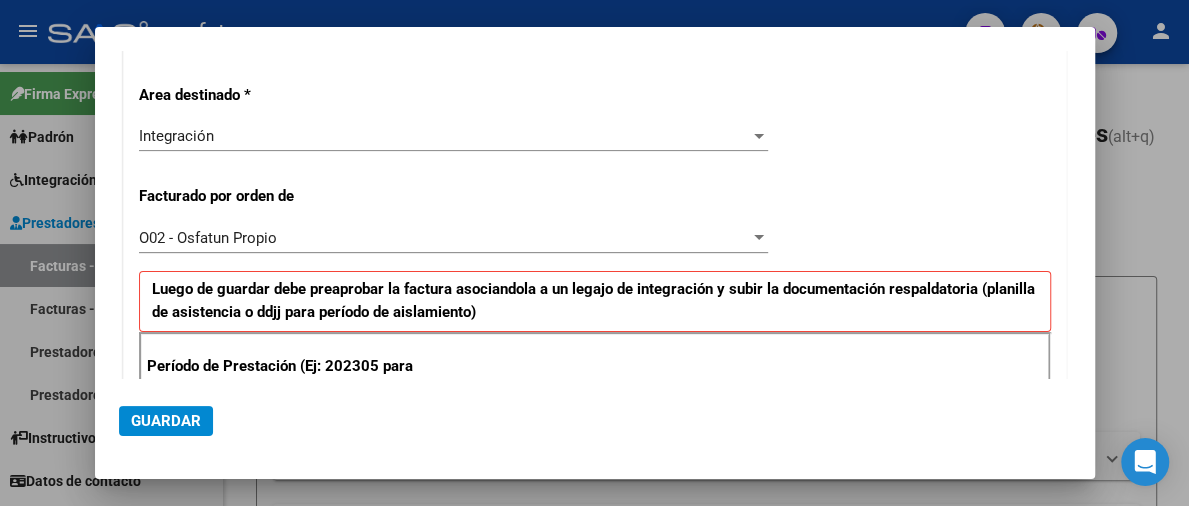scroll, scrollTop: 500, scrollLeft: 0, axis: vertical 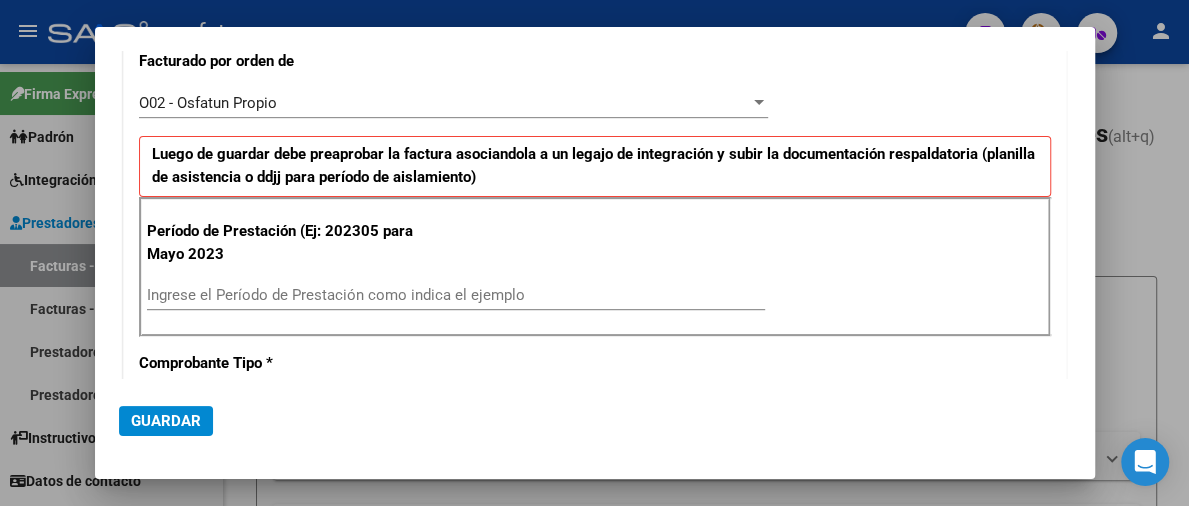 type on "[CUIT]" 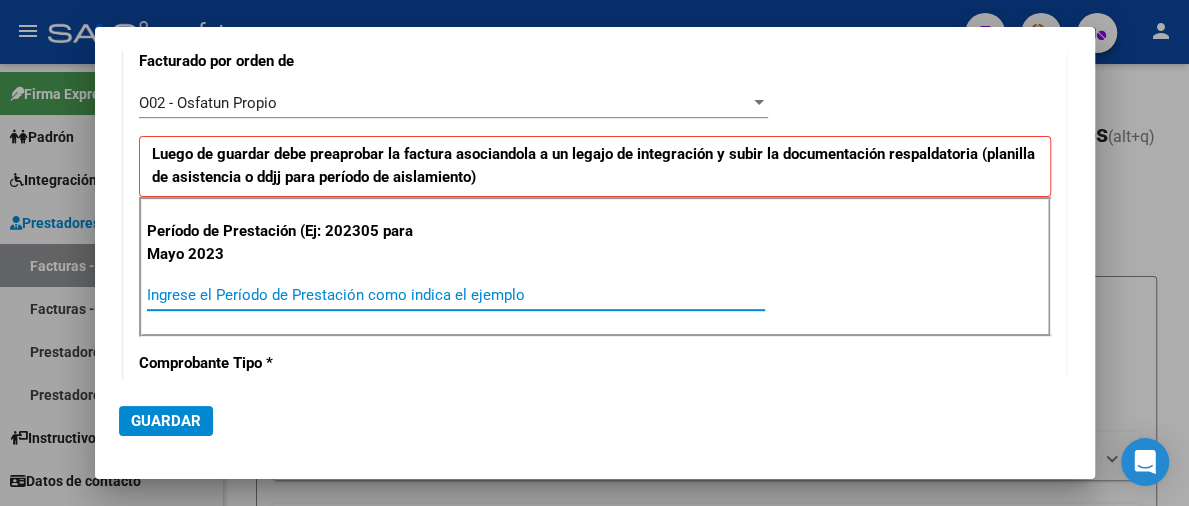 click on "Ingrese el Período de Prestación como indica el ejemplo" at bounding box center (456, 295) 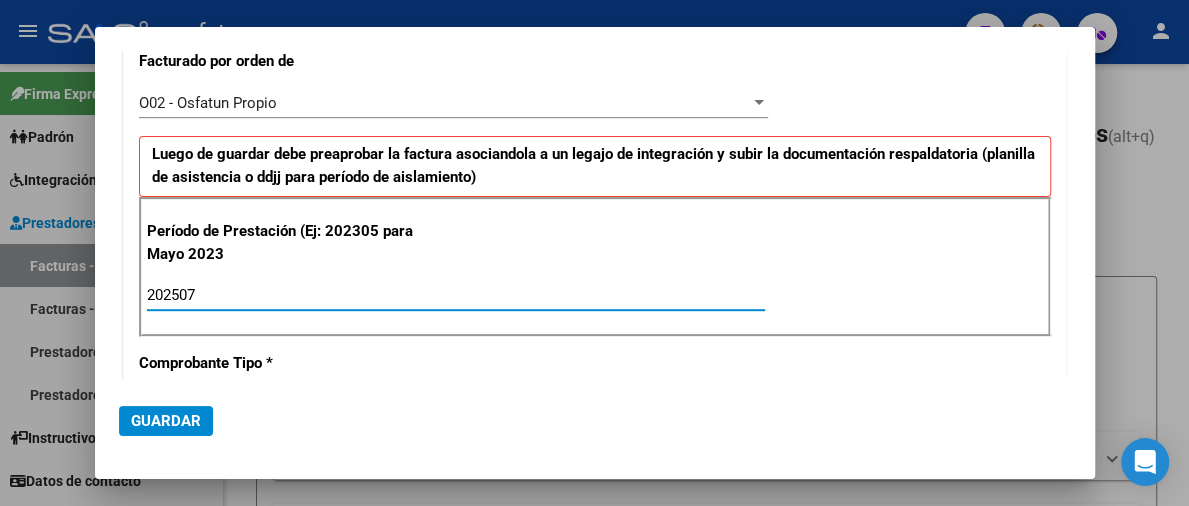 type on "202507" 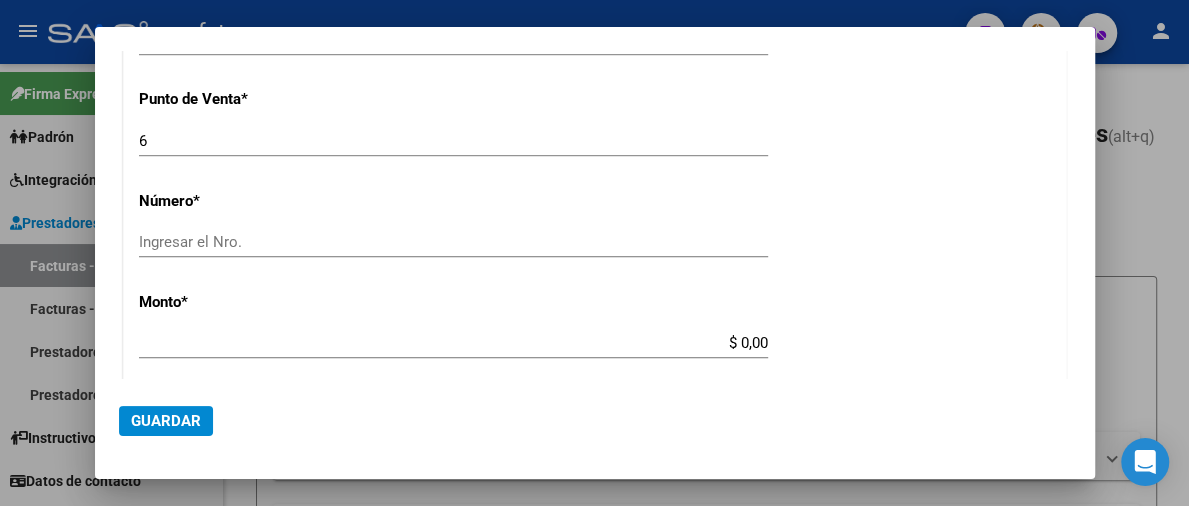scroll, scrollTop: 900, scrollLeft: 0, axis: vertical 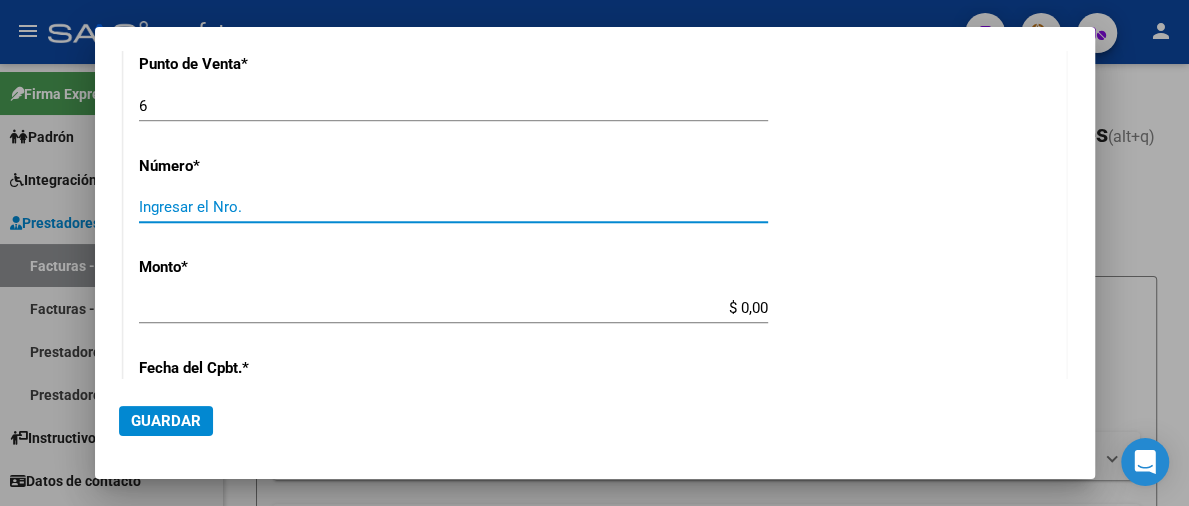 click on "Ingresar el Nro." at bounding box center [453, 207] 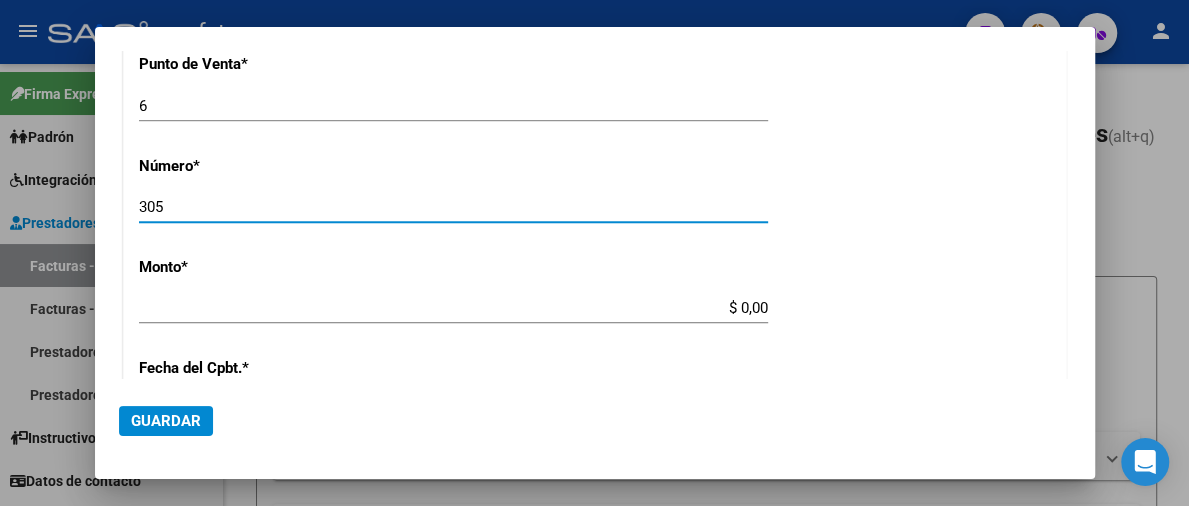 type on "305" 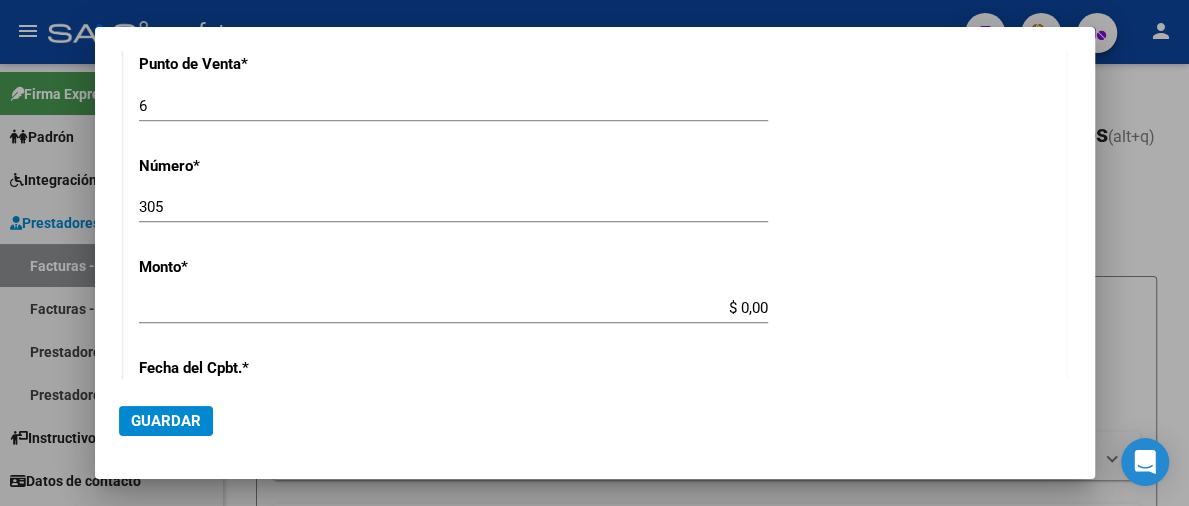 type on "$ 297.968,00" 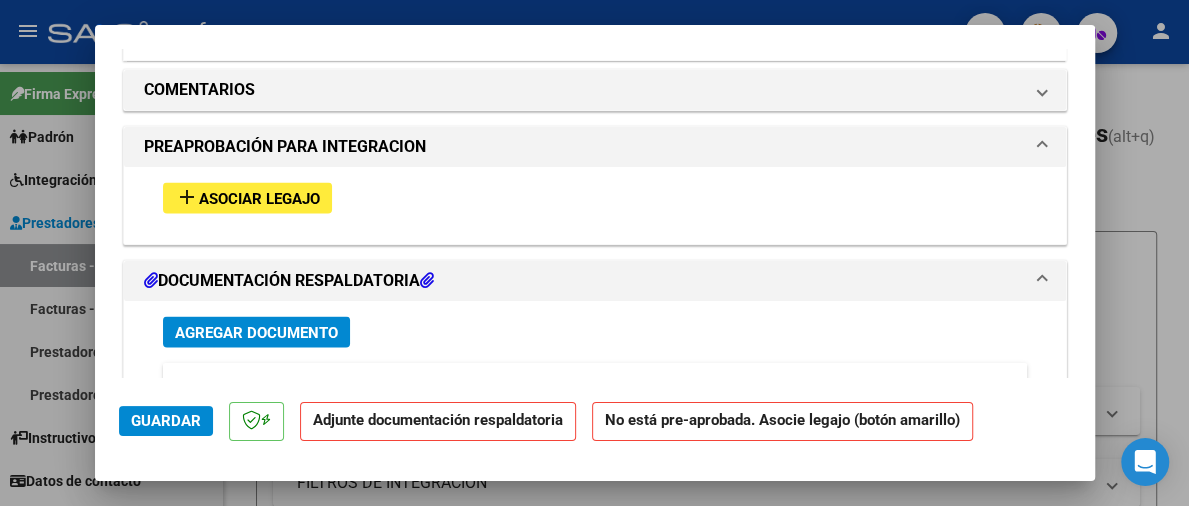 scroll, scrollTop: 2000, scrollLeft: 0, axis: vertical 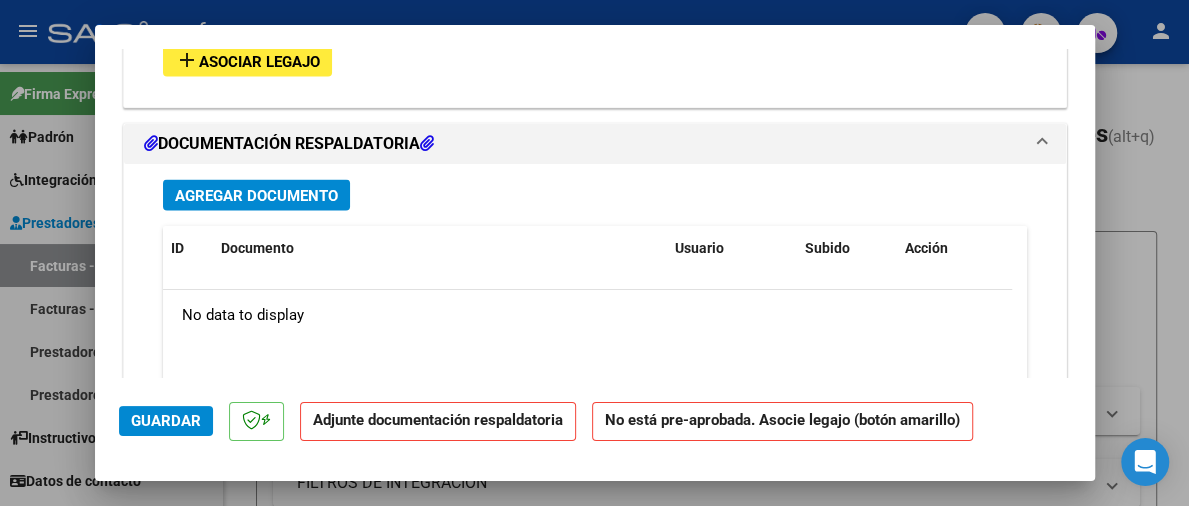 click on "Agregar Documento" at bounding box center (256, 195) 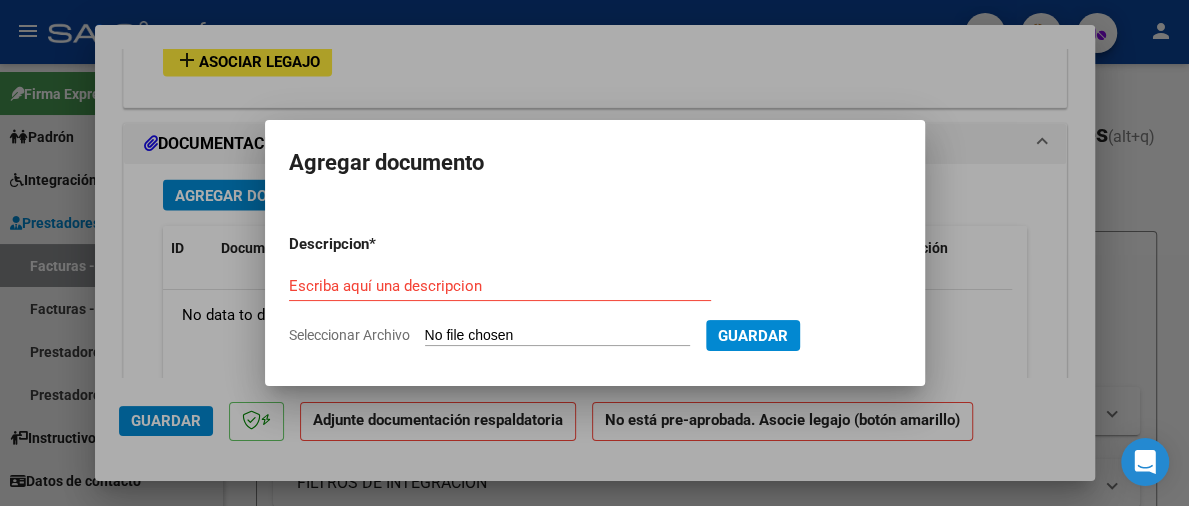 click on "Seleccionar Archivo" at bounding box center (557, 336) 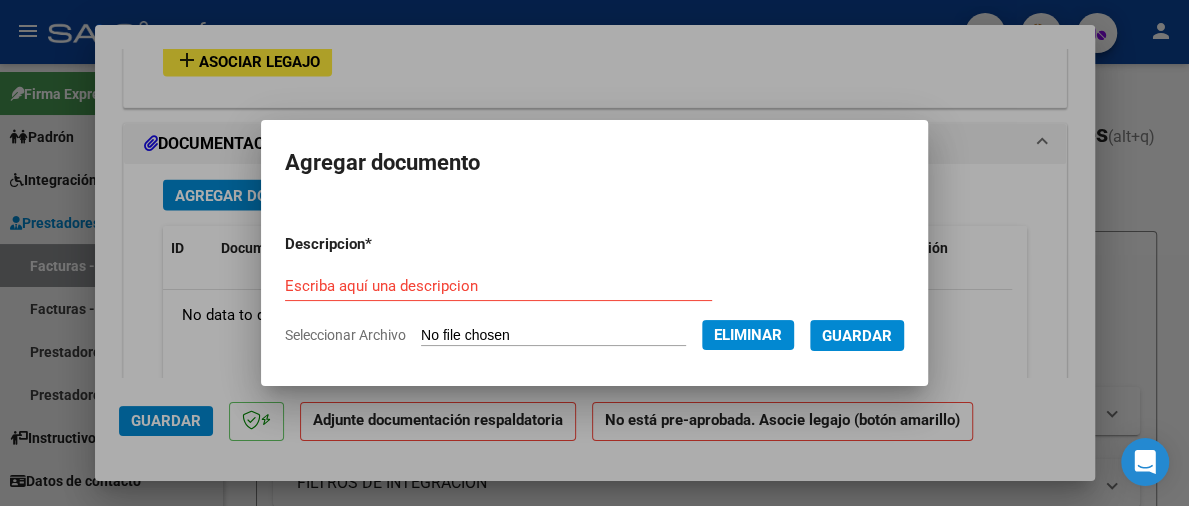 click on "Escriba aquí una descripcion" at bounding box center [498, 286] 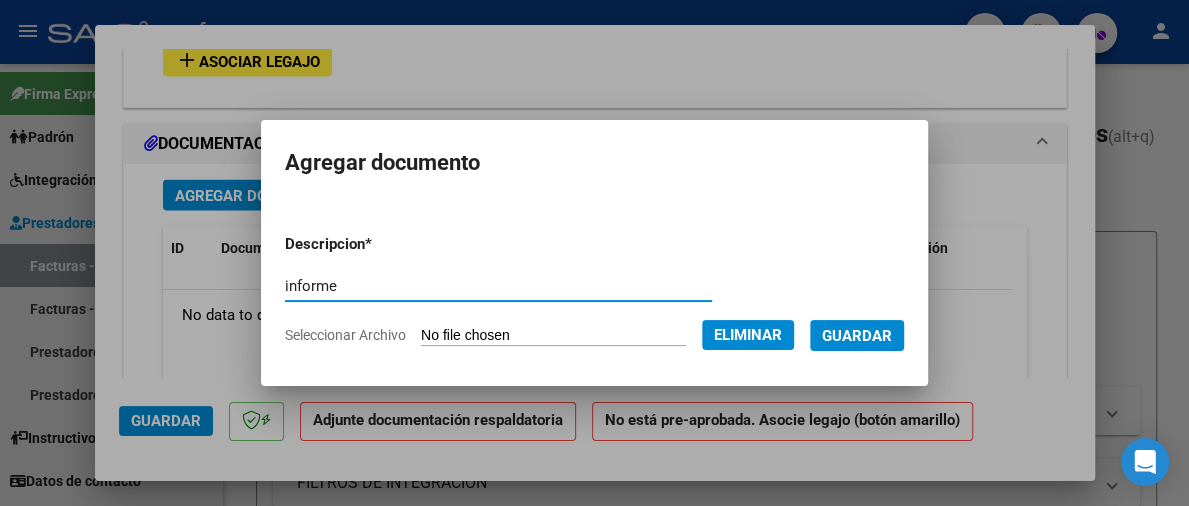 type on "informe" 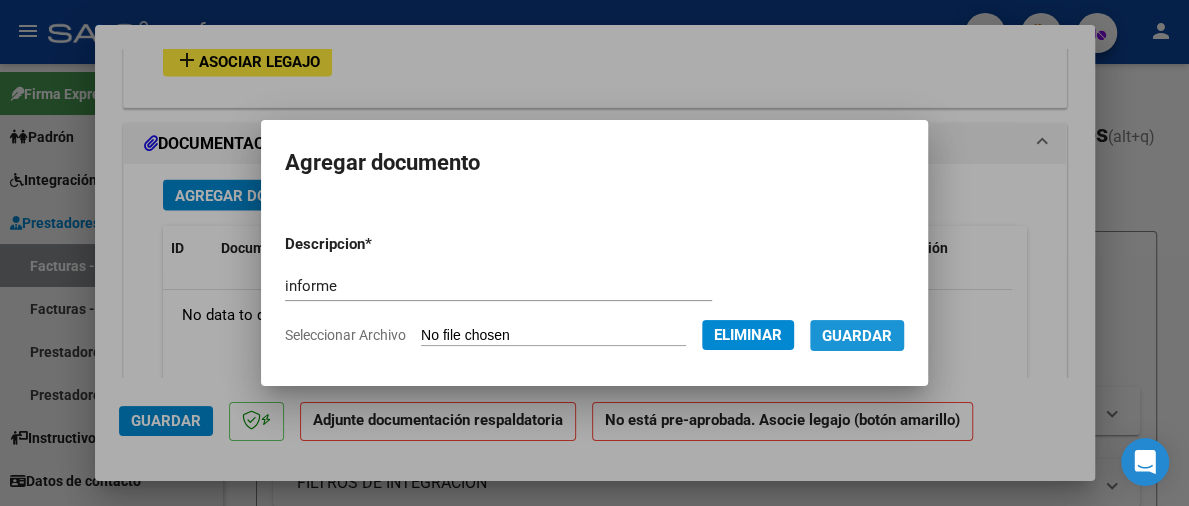 click on "Guardar" at bounding box center (857, 335) 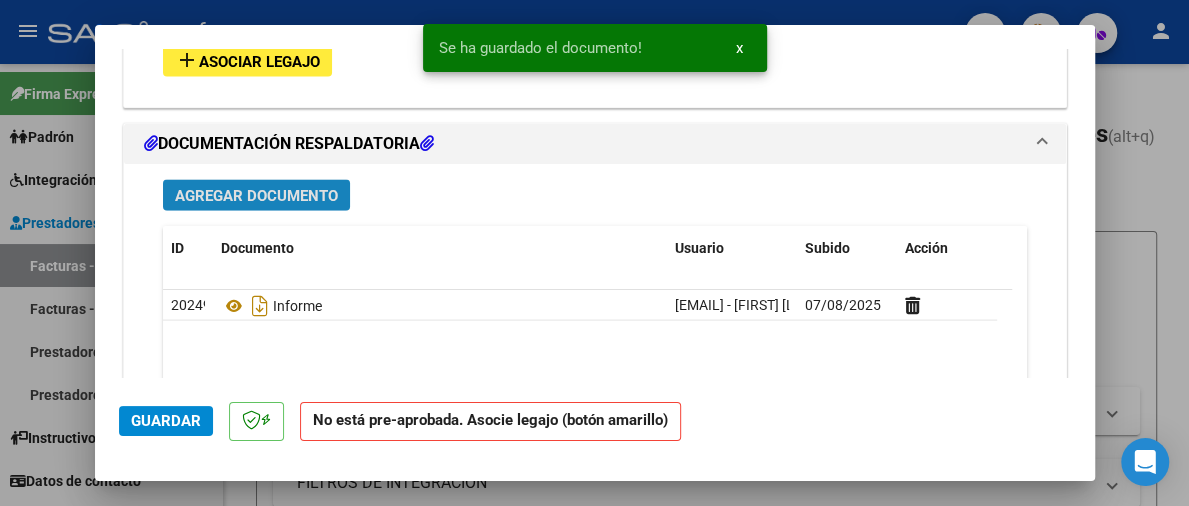 click on "Agregar Documento" at bounding box center [256, 195] 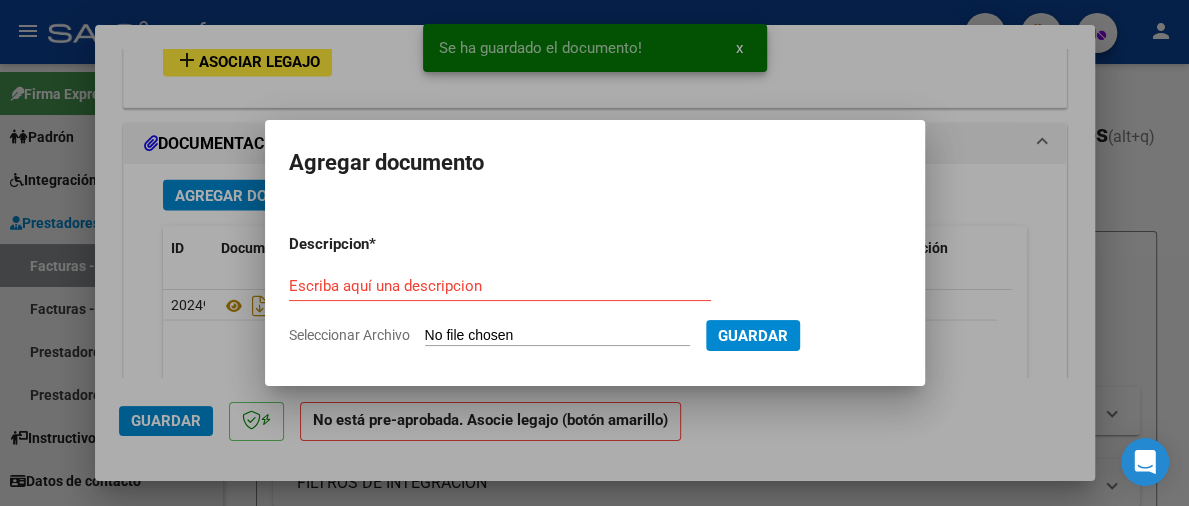 click on "Descripcion  *   Escriba aquí una descripcion  Seleccionar Archivo Guardar" at bounding box center [595, 289] 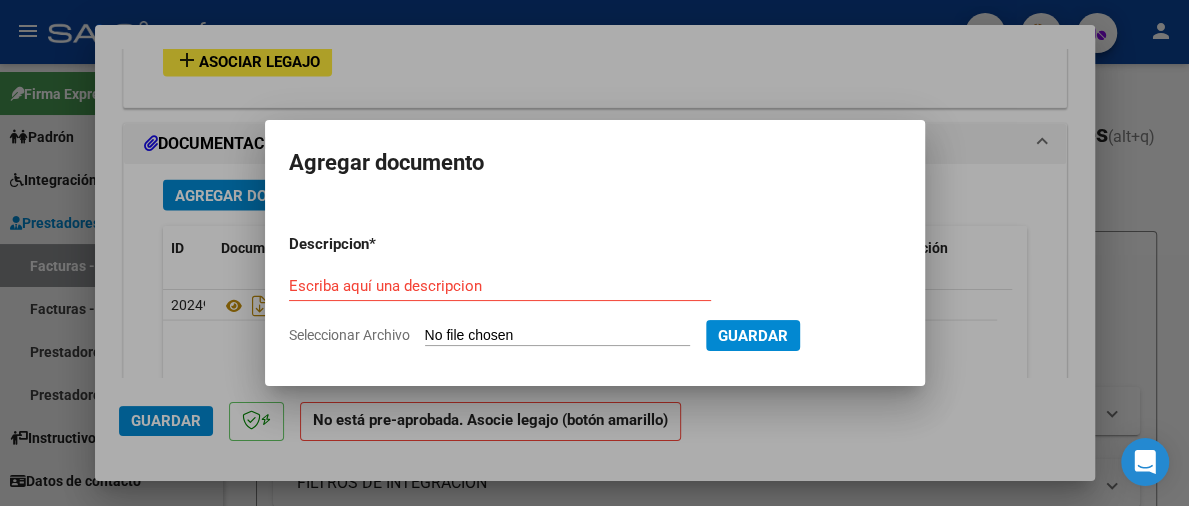 click on "Seleccionar Archivo" at bounding box center (557, 336) 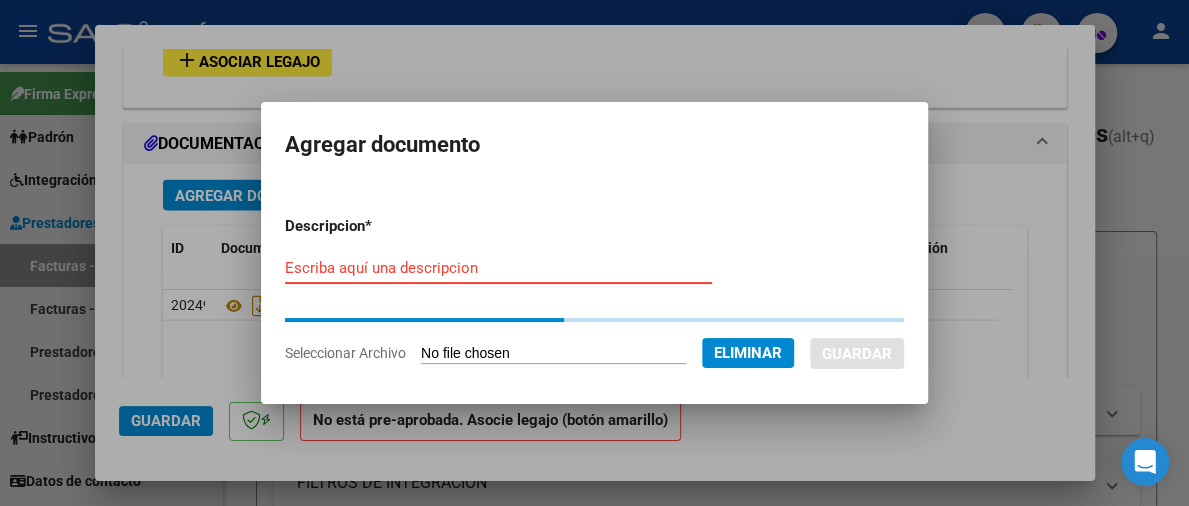click on "Escriba aquí una descripcion" at bounding box center [498, 268] 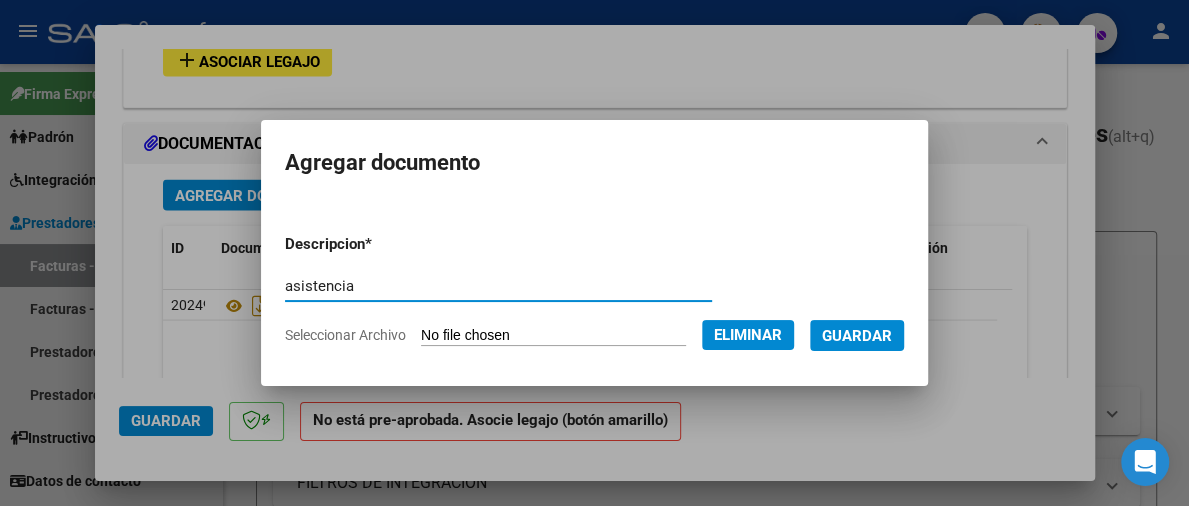 type on "asistencia" 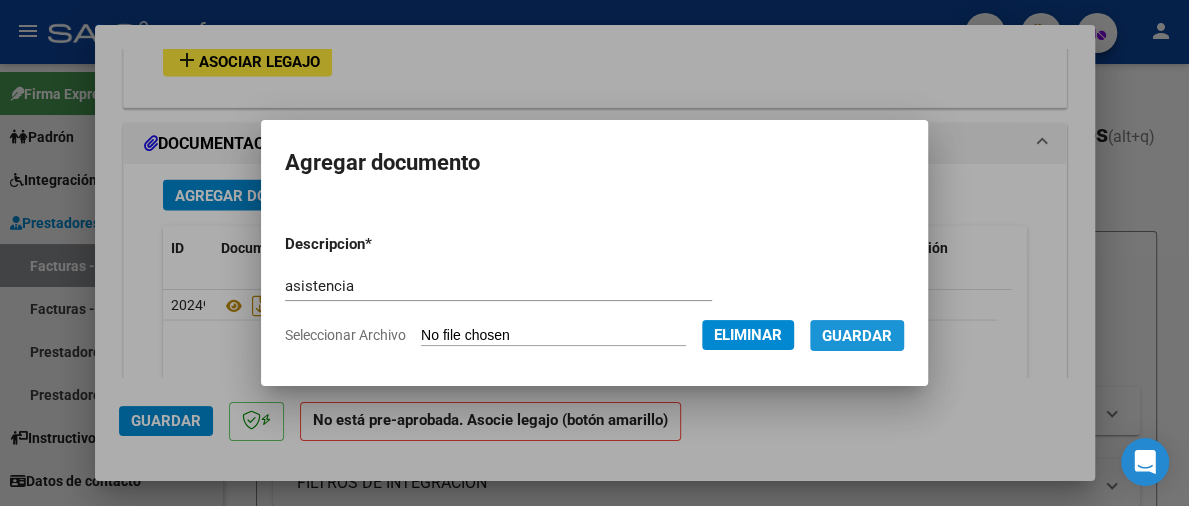 click on "Guardar" at bounding box center (857, 335) 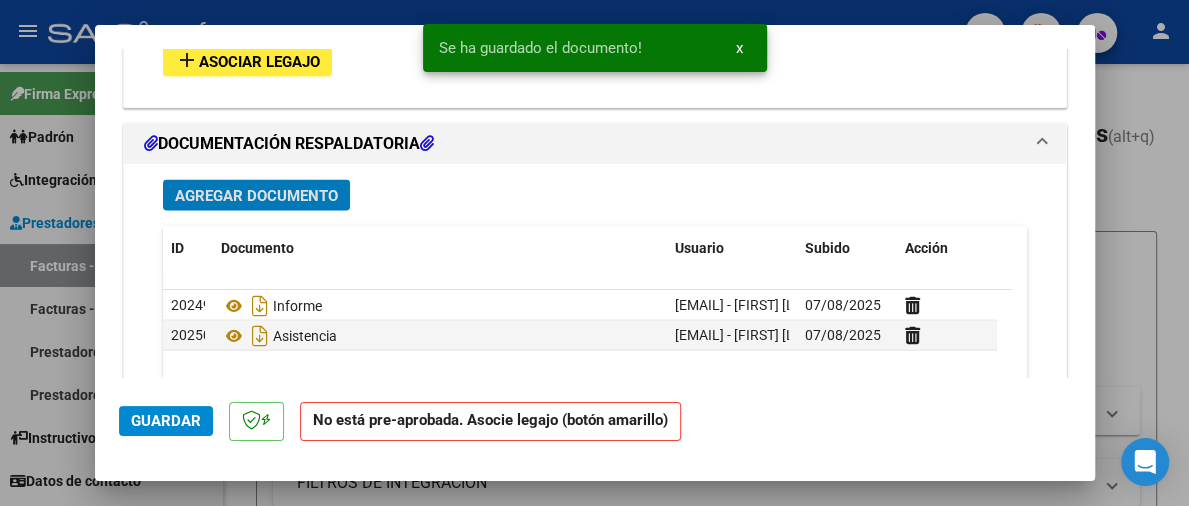 click on "Asociar Legajo" at bounding box center [259, 61] 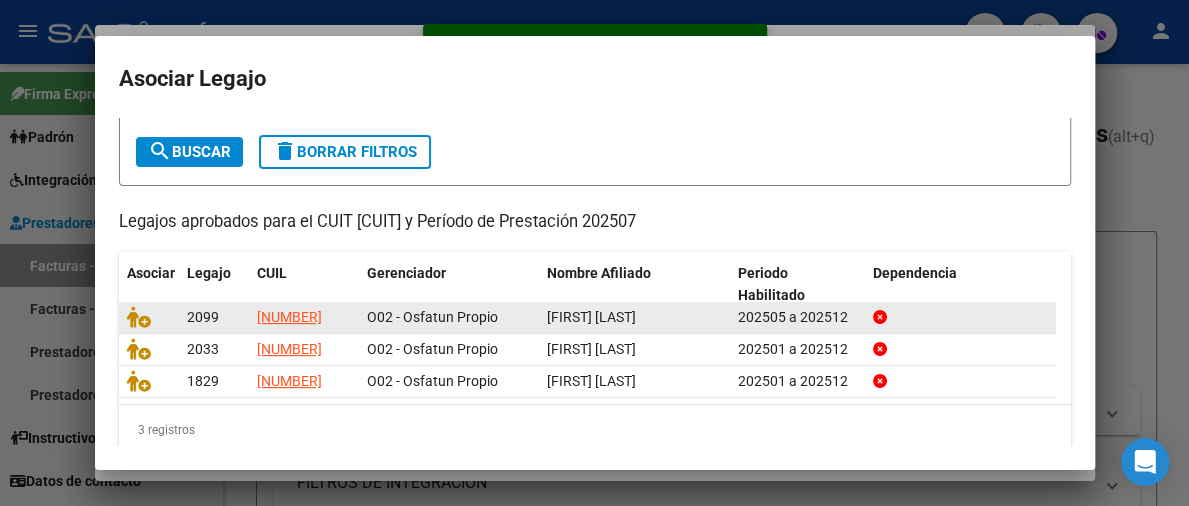 scroll, scrollTop: 100, scrollLeft: 0, axis: vertical 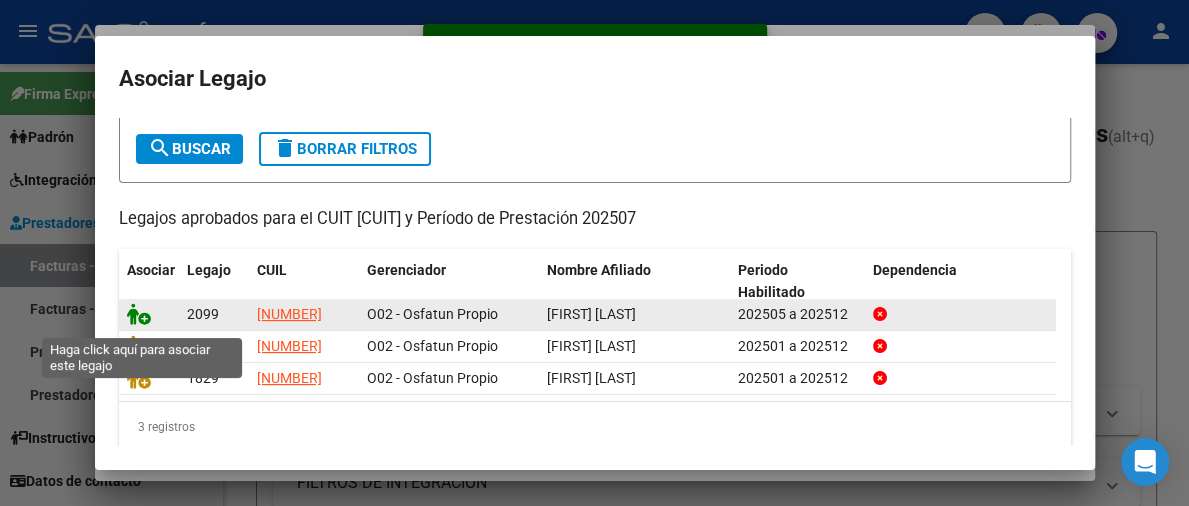click 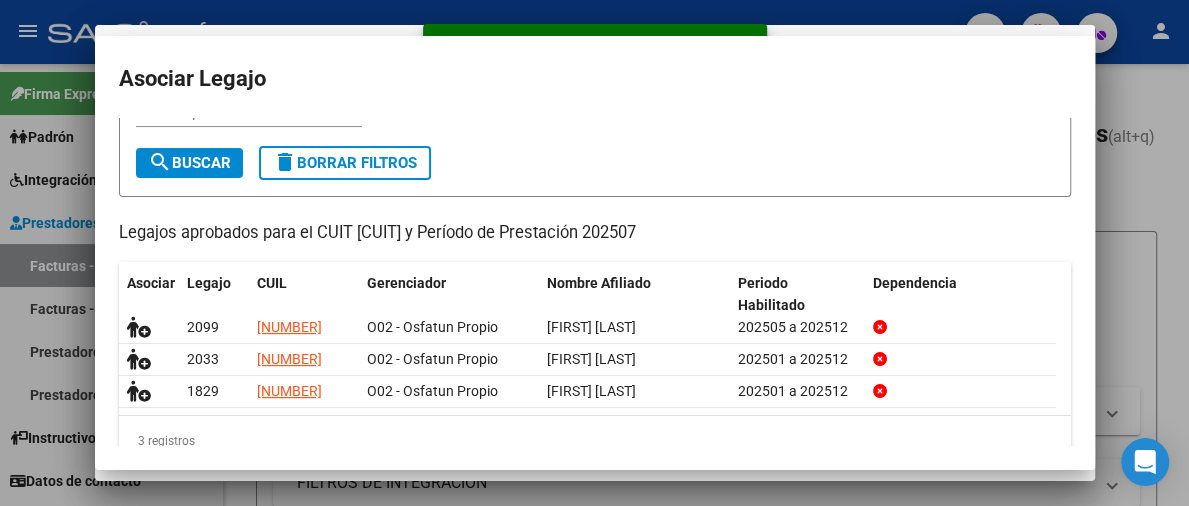 scroll, scrollTop: 2052, scrollLeft: 0, axis: vertical 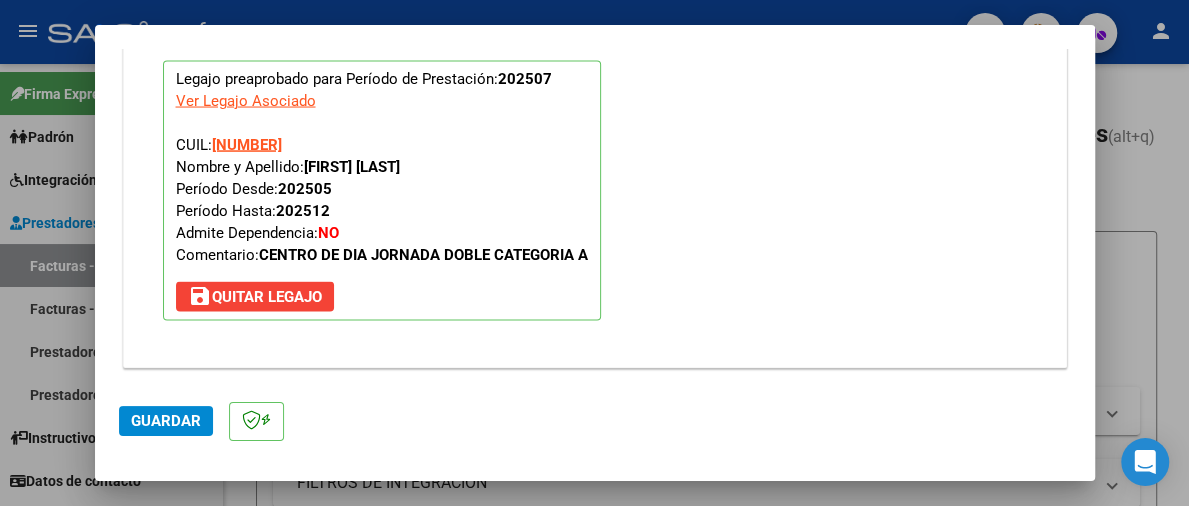 click on "Guardar" 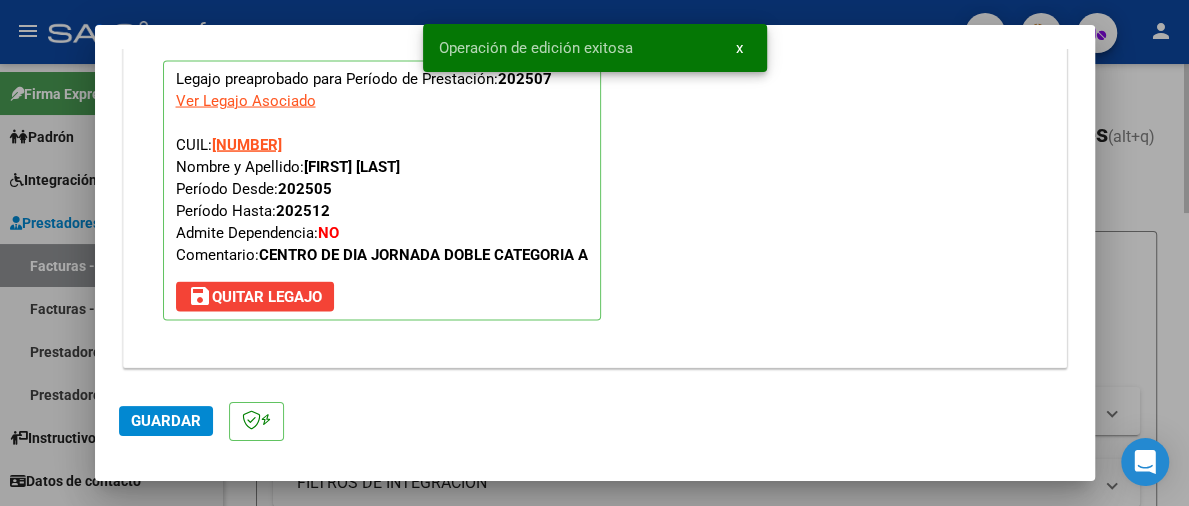 drag, startPoint x: 1165, startPoint y: 159, endPoint x: 1121, endPoint y: 168, distance: 44.911022 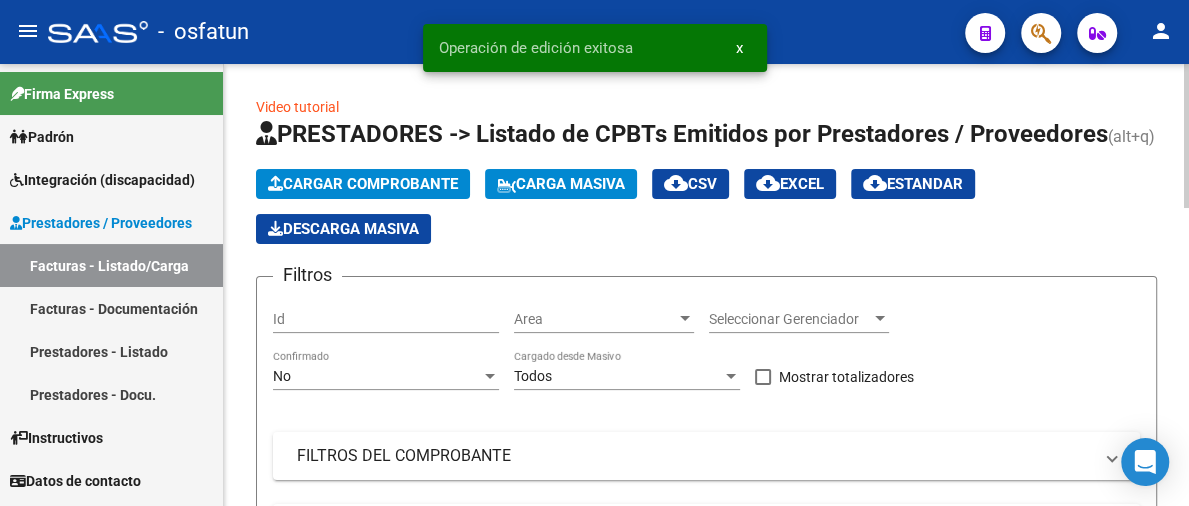 click on "Cargar Comprobante" 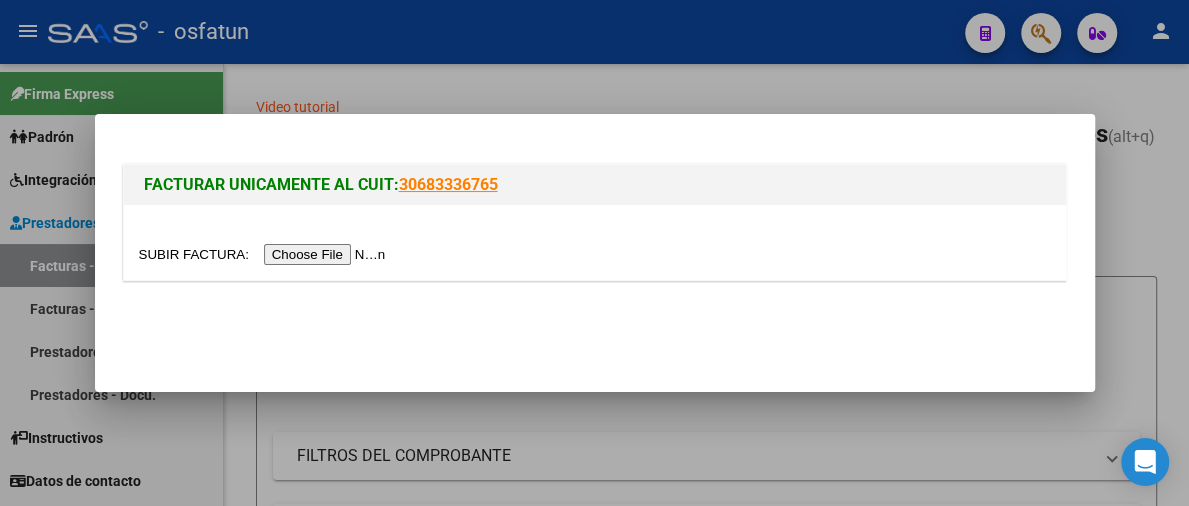 click at bounding box center [265, 254] 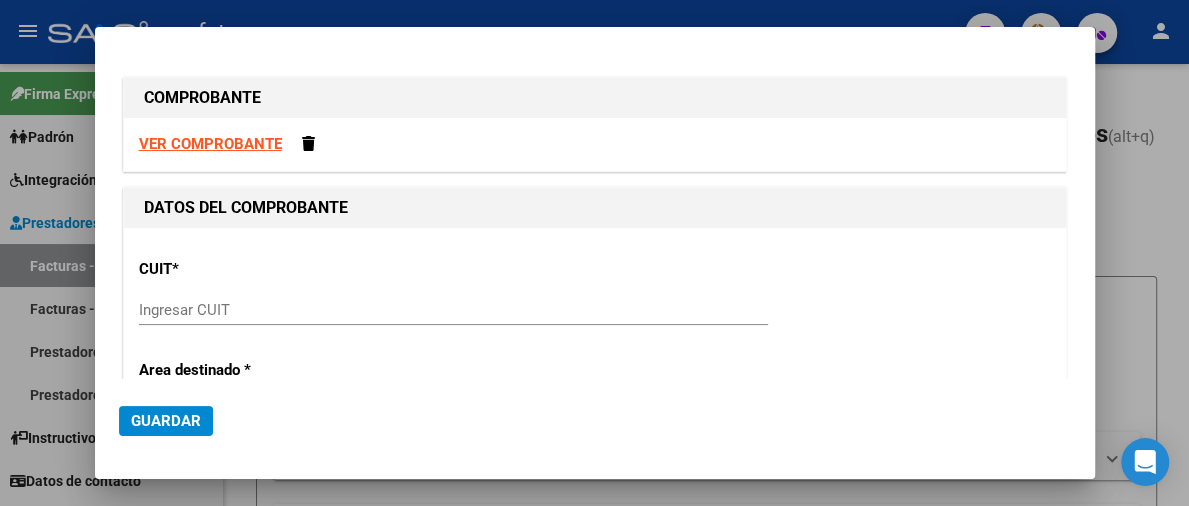 click on "VER COMPROBANTE" at bounding box center (210, 144) 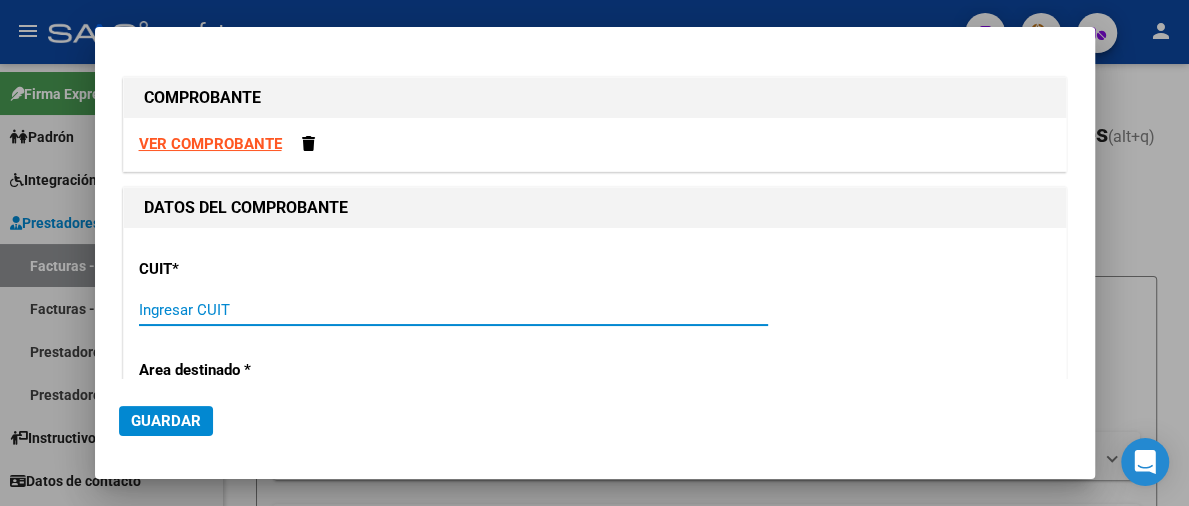click on "Ingresar CUIT" at bounding box center (453, 310) 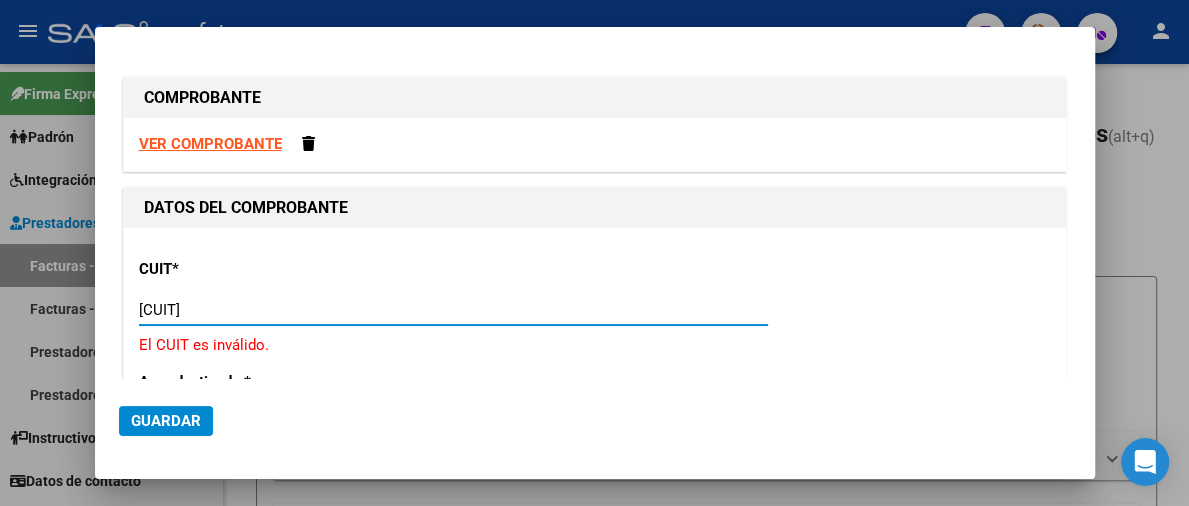 type on "[CUIT]" 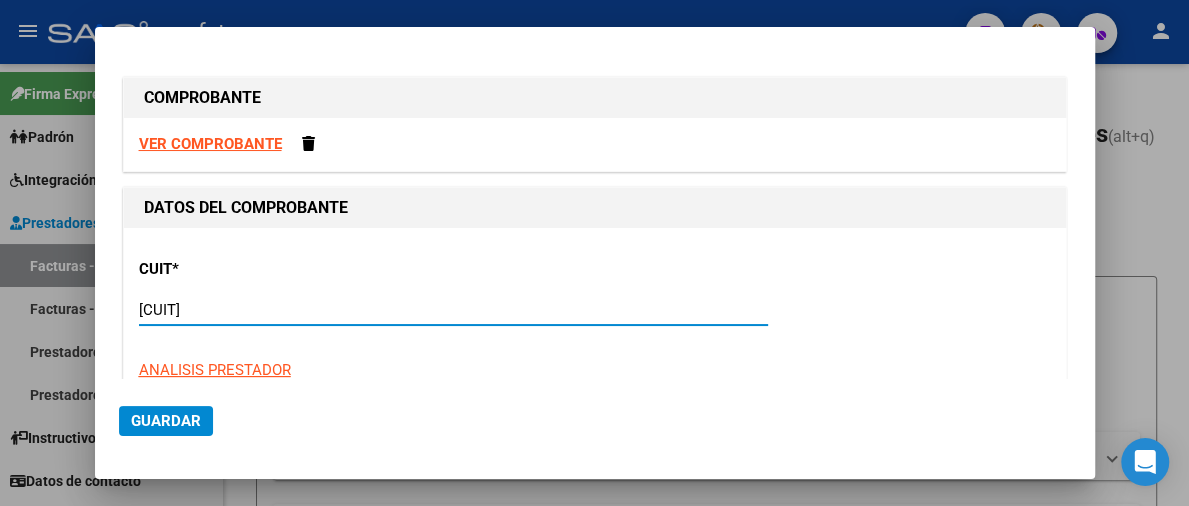 type on "6" 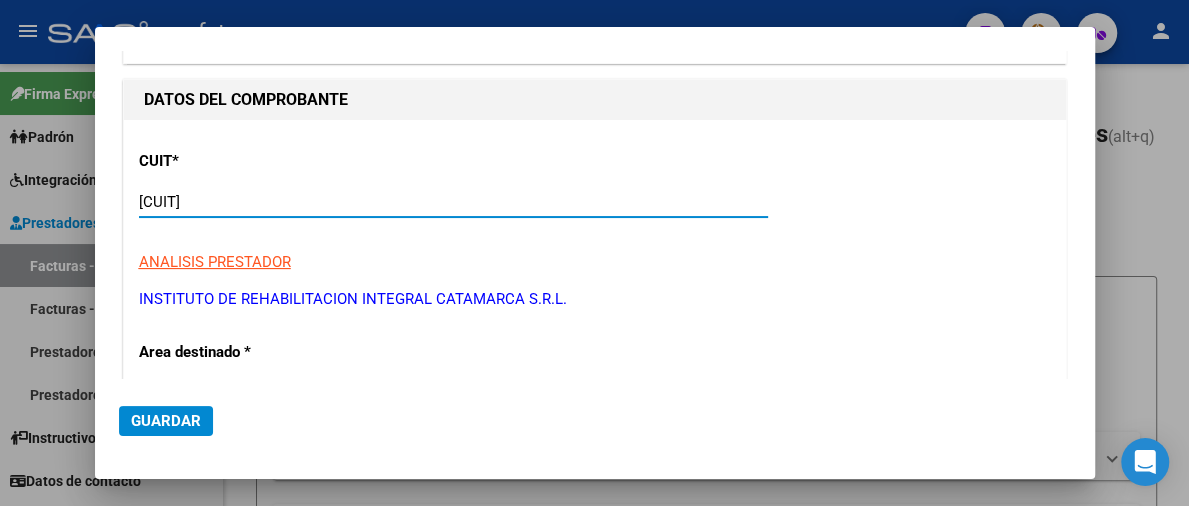 scroll, scrollTop: 200, scrollLeft: 0, axis: vertical 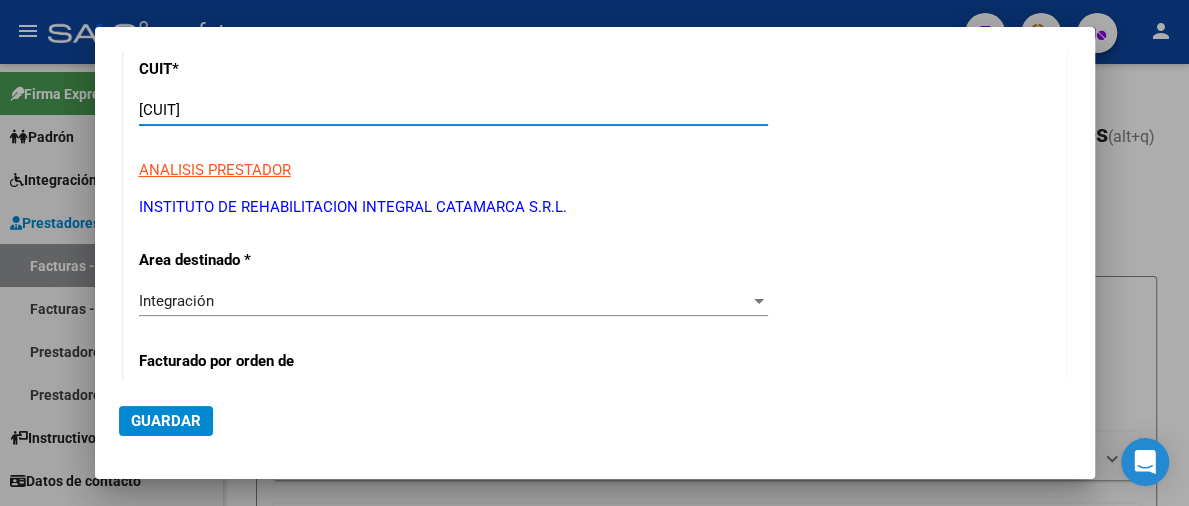type on "[CUIT]" 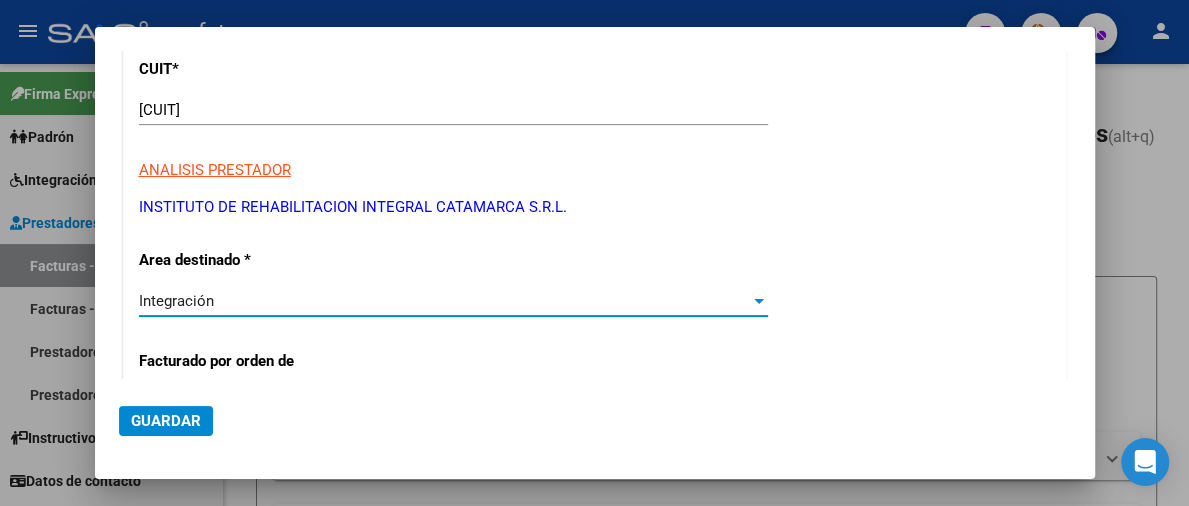 click on "Integración" at bounding box center [444, 301] 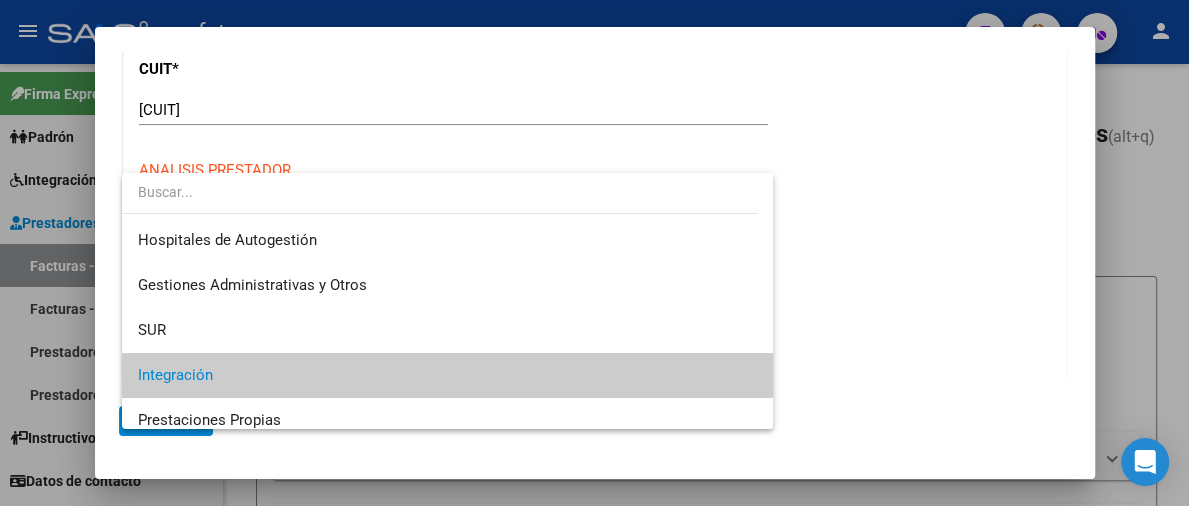 scroll, scrollTop: 74, scrollLeft: 0, axis: vertical 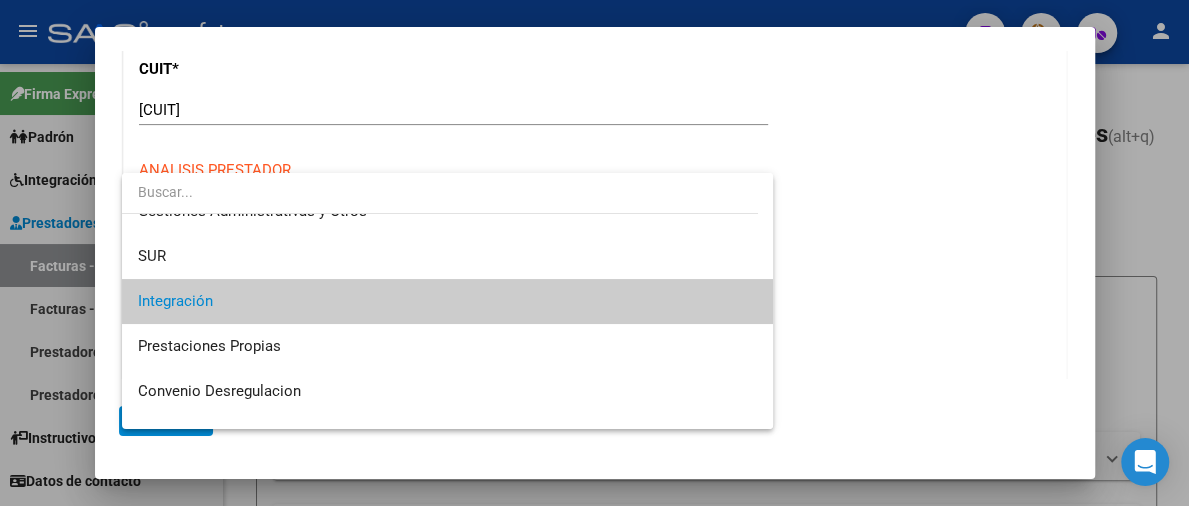 click at bounding box center [440, 192] 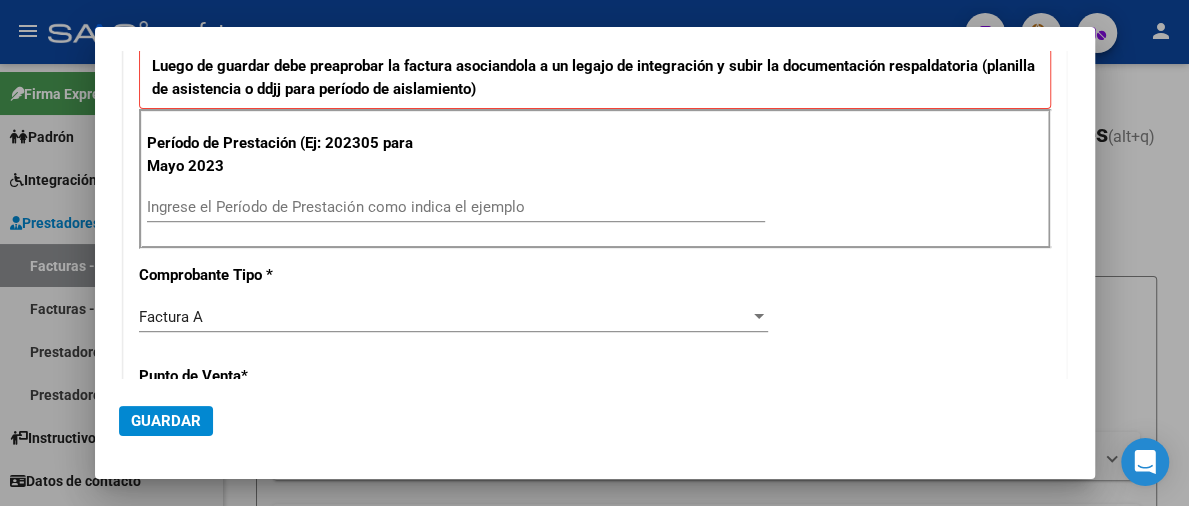 scroll, scrollTop: 600, scrollLeft: 0, axis: vertical 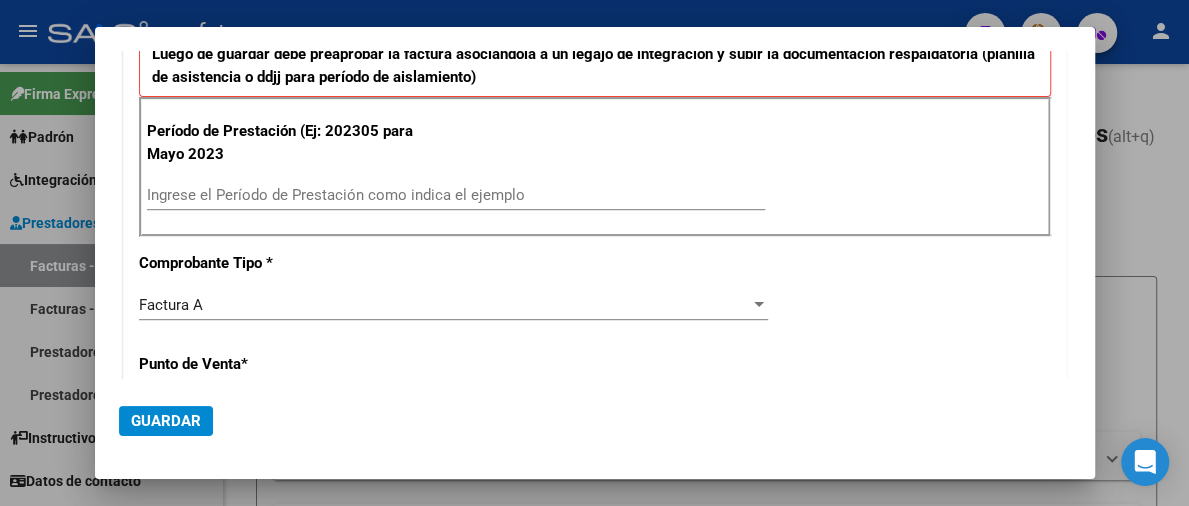 click on "Ingrese el Período de Prestación como indica el ejemplo" at bounding box center (456, 195) 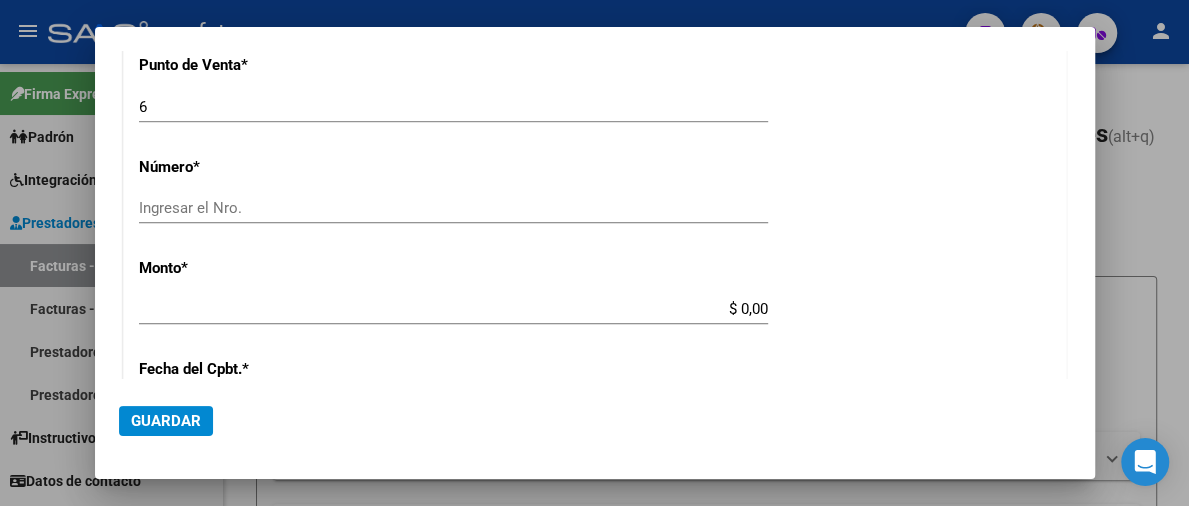 scroll, scrollTop: 900, scrollLeft: 0, axis: vertical 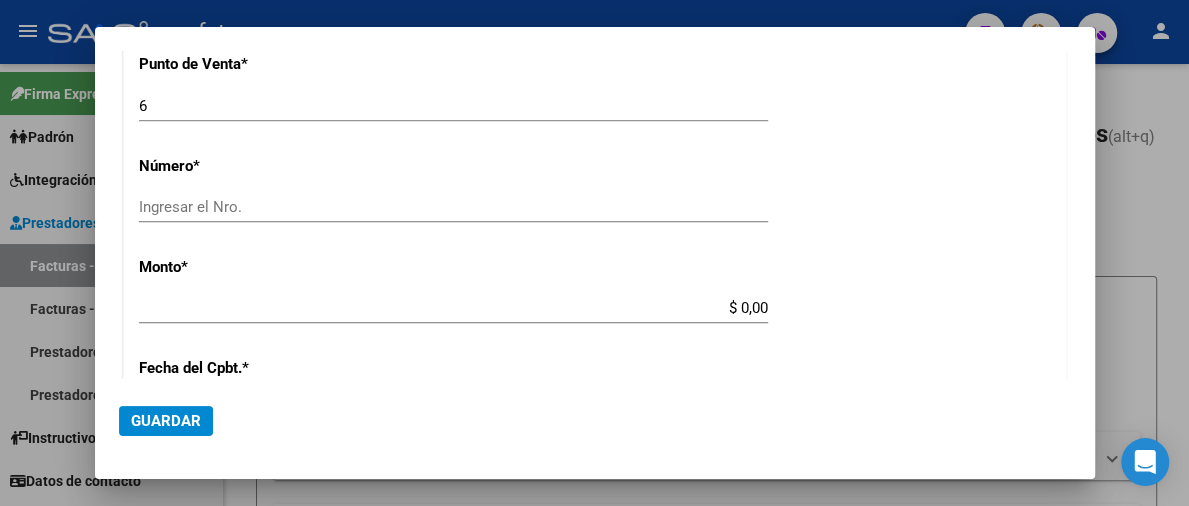 type on "202507" 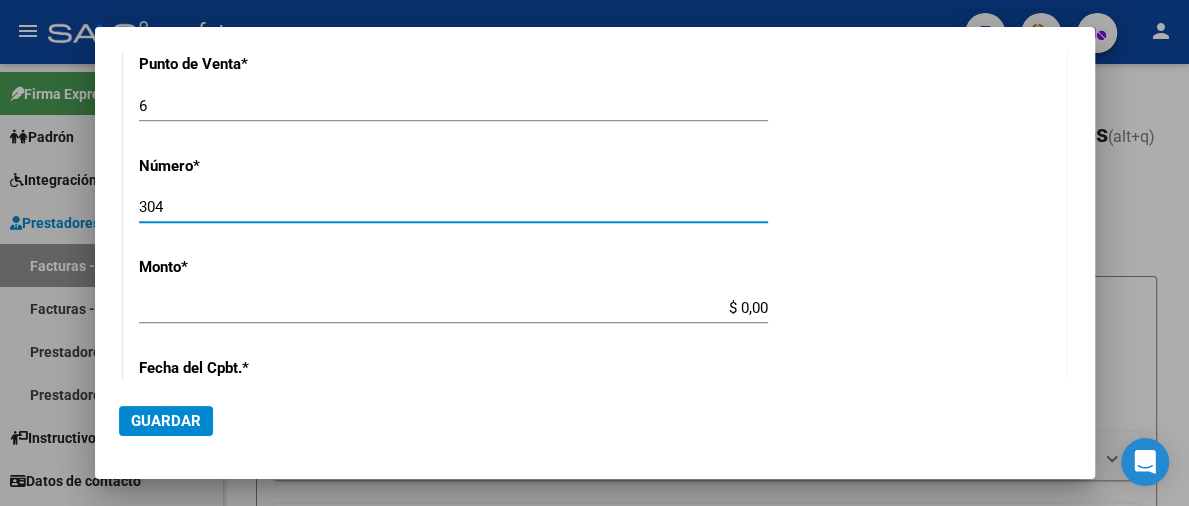 type on "304" 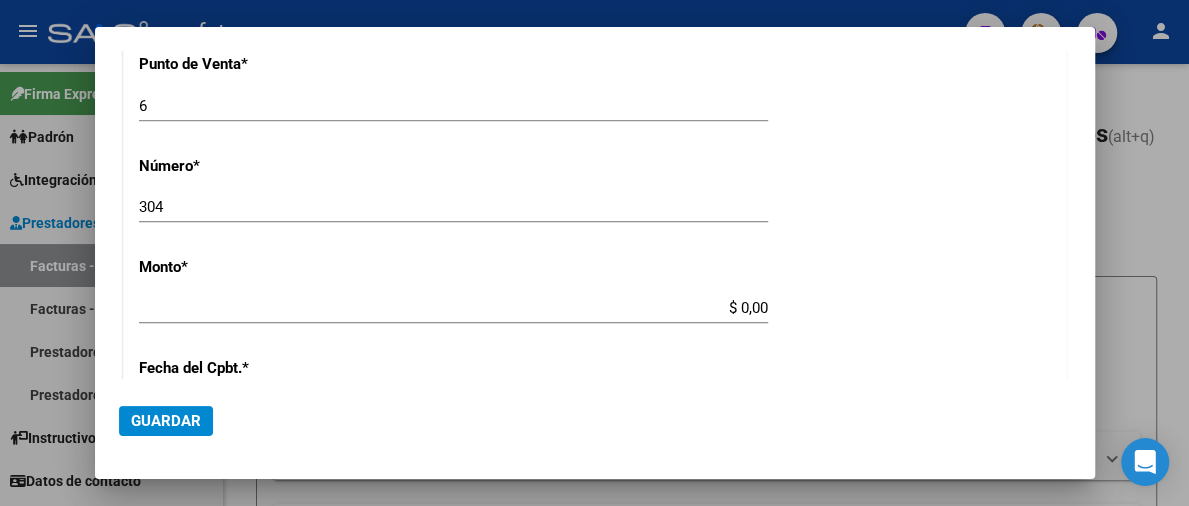 type on "$ 692.258,56" 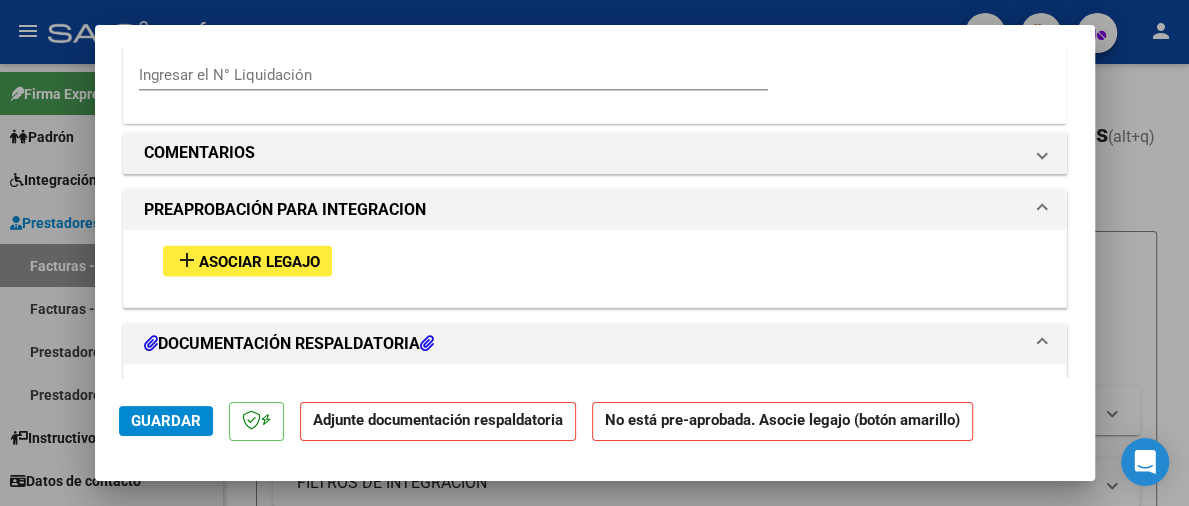 scroll, scrollTop: 1700, scrollLeft: 0, axis: vertical 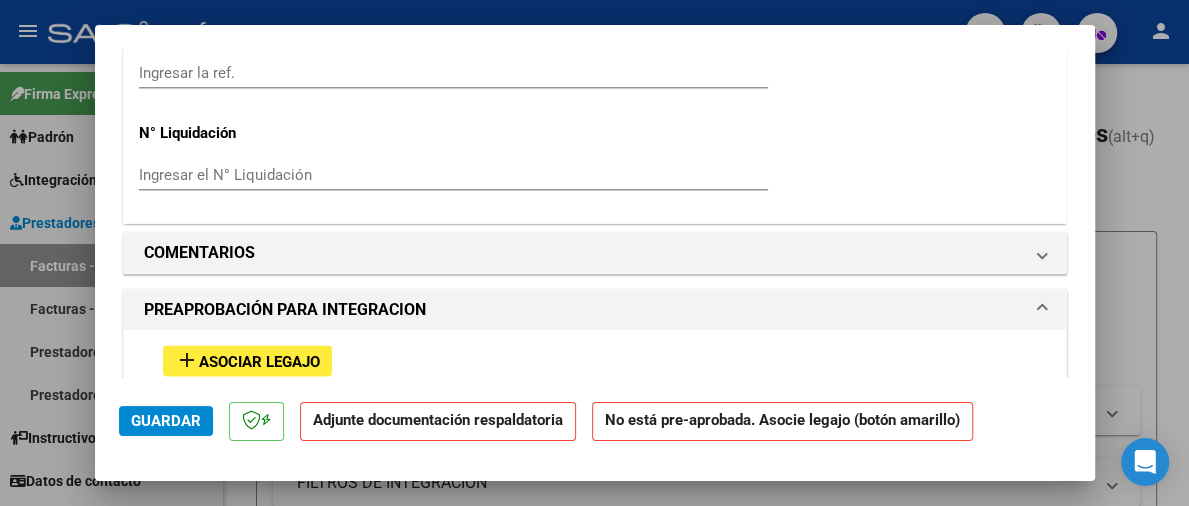click on "Guardar" 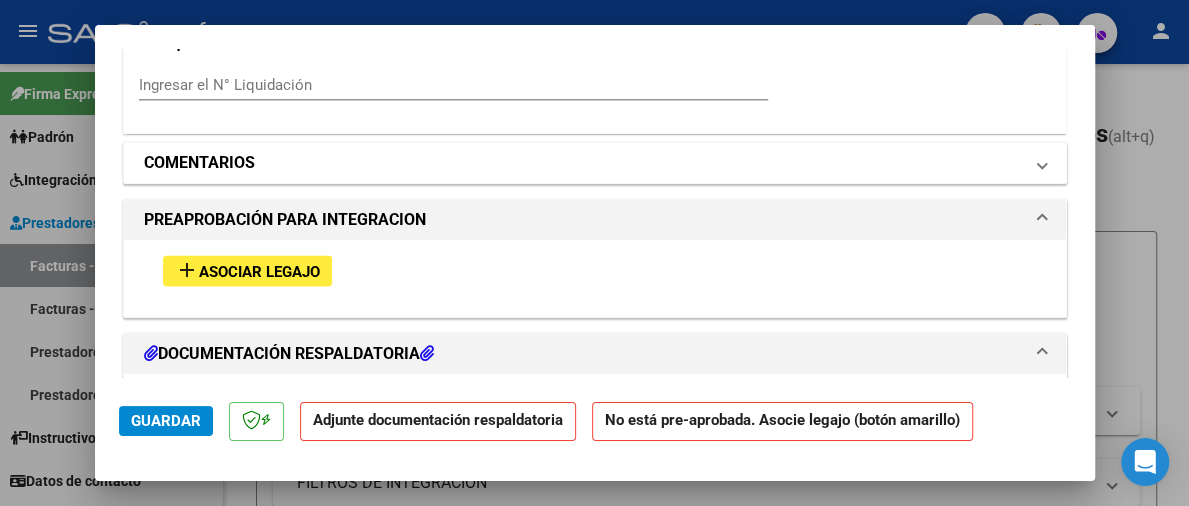 scroll, scrollTop: 1900, scrollLeft: 0, axis: vertical 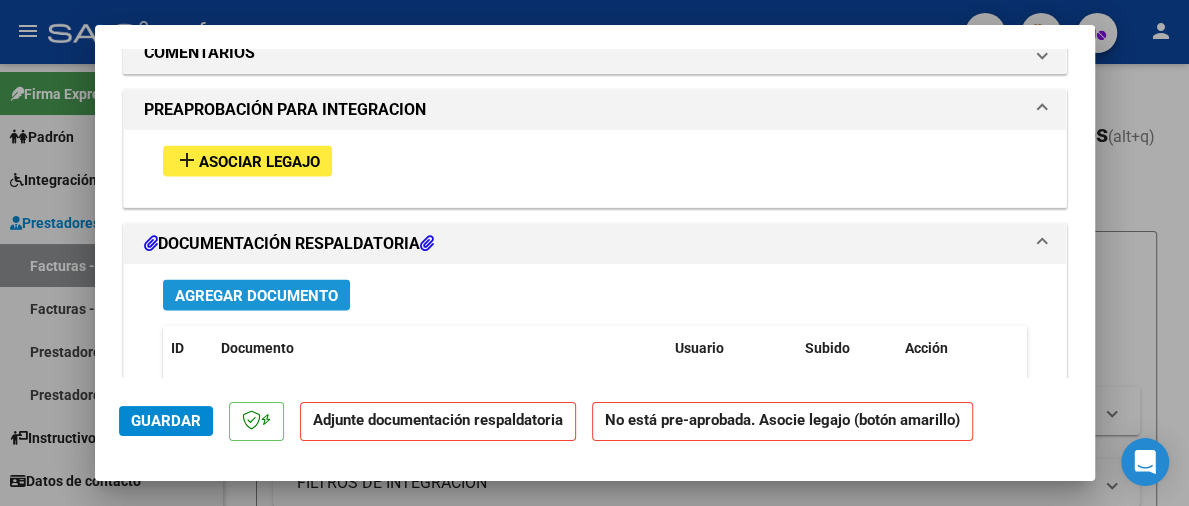 click on "Agregar Documento" at bounding box center (256, 295) 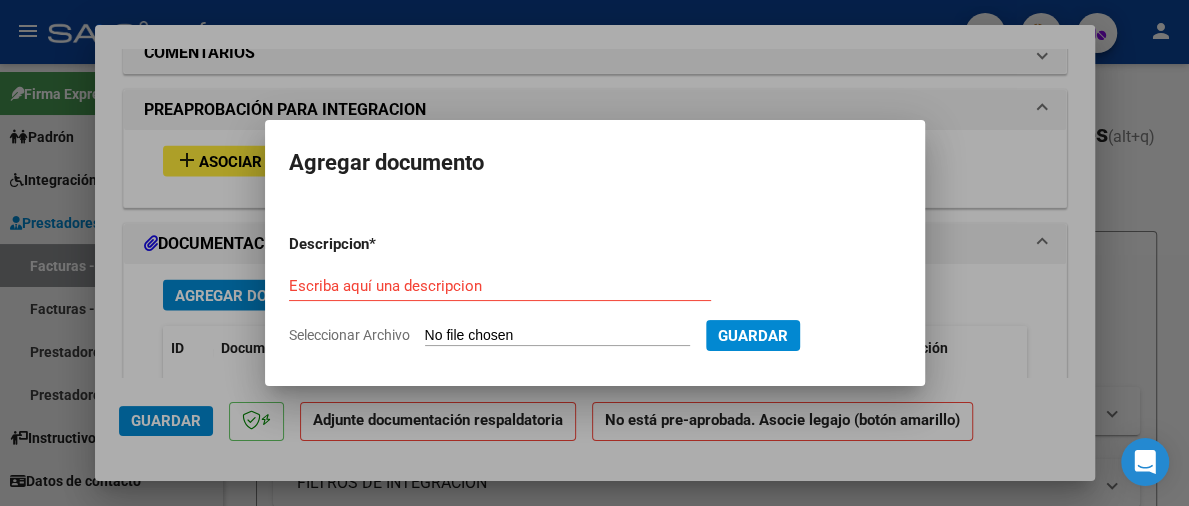 click on "Seleccionar Archivo" at bounding box center [557, 336] 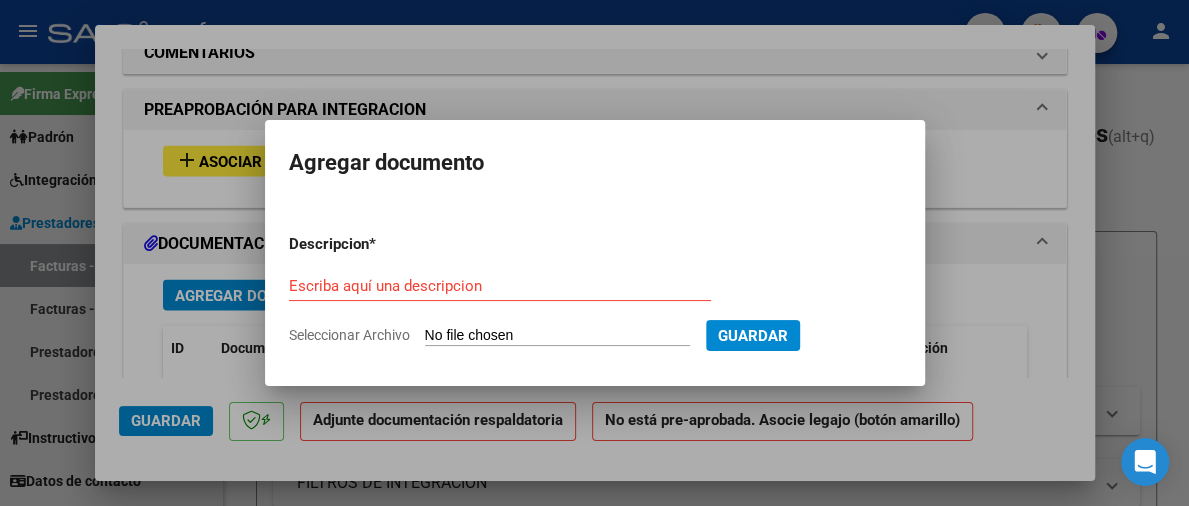 type on "C:\fakepath\INFORM~1.PDF" 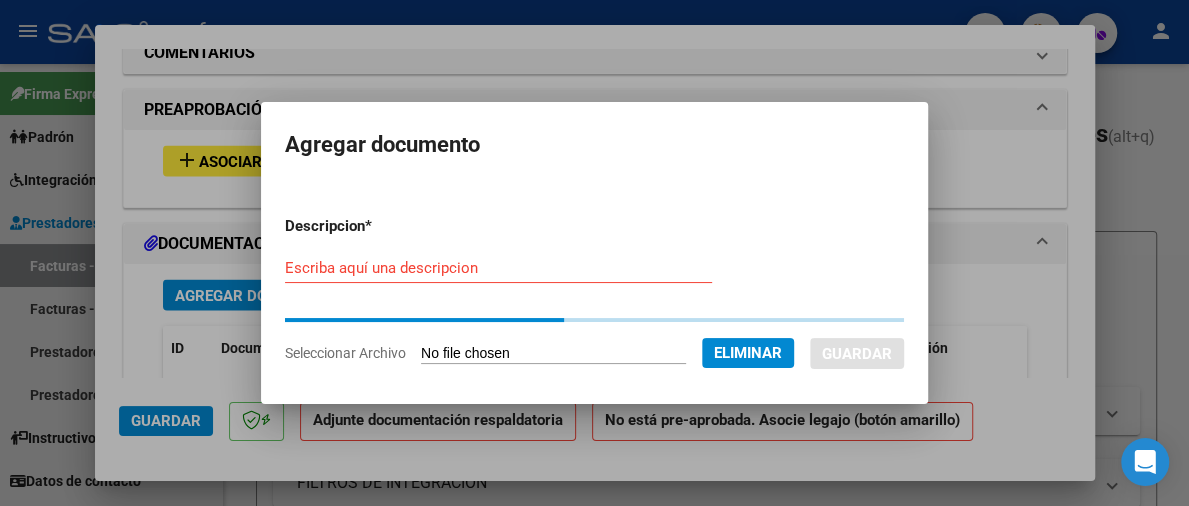 click on "Escriba aquí una descripcion" at bounding box center [498, 268] 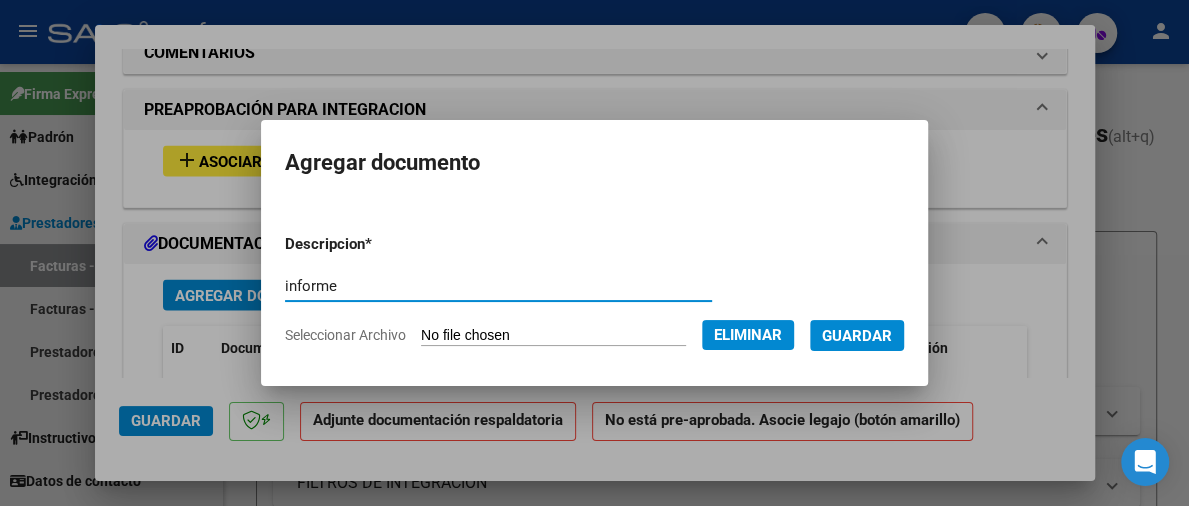 type on "informe" 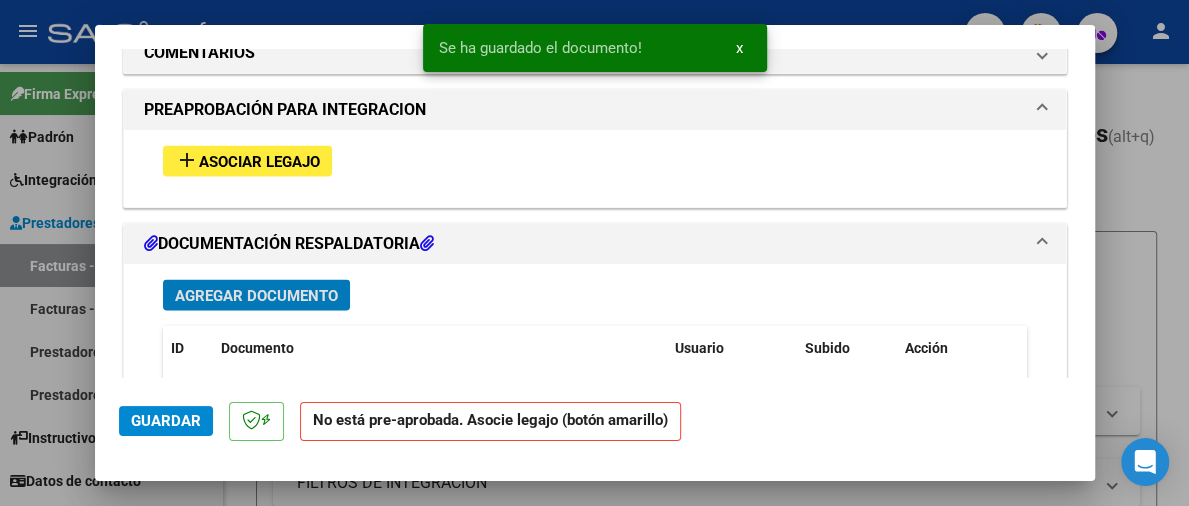 click on "Agregar Documento" at bounding box center (256, 295) 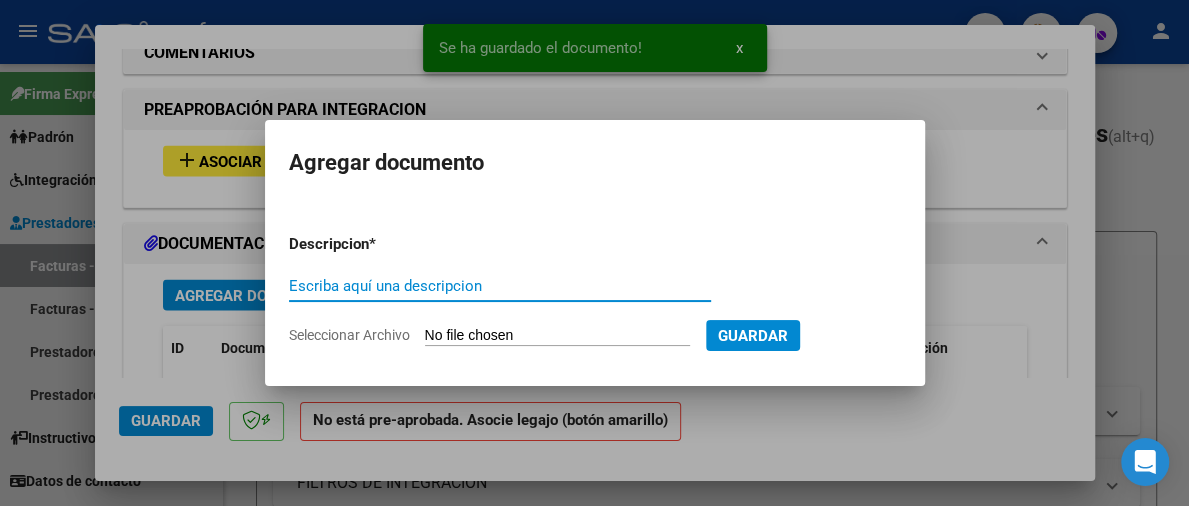 click on "Seleccionar Archivo" at bounding box center [557, 336] 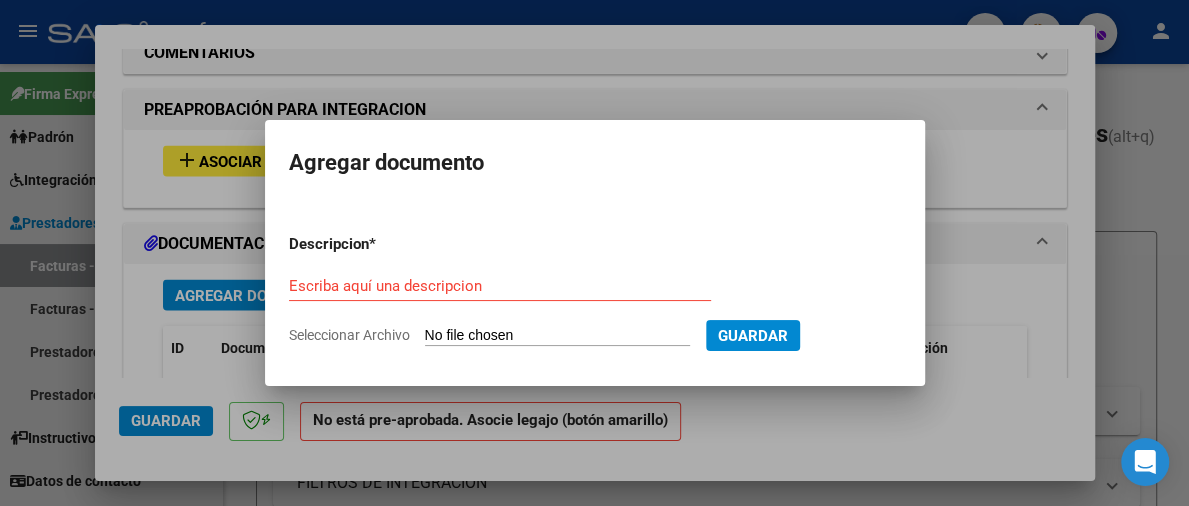 type on "C:\fakepath\DOCUME~2.PDF" 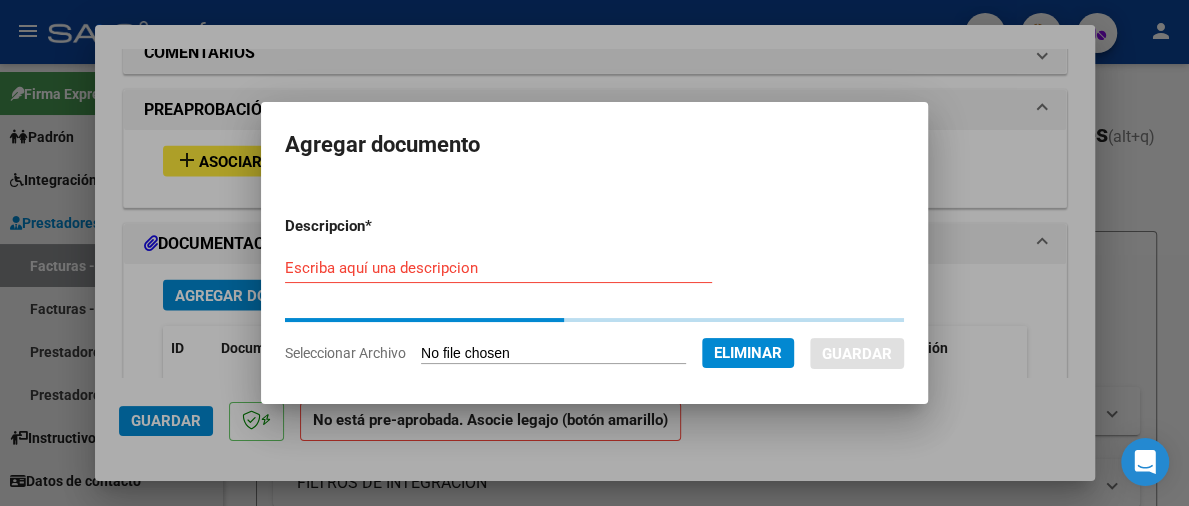 click on "Escriba aquí una descripcion" at bounding box center [498, 268] 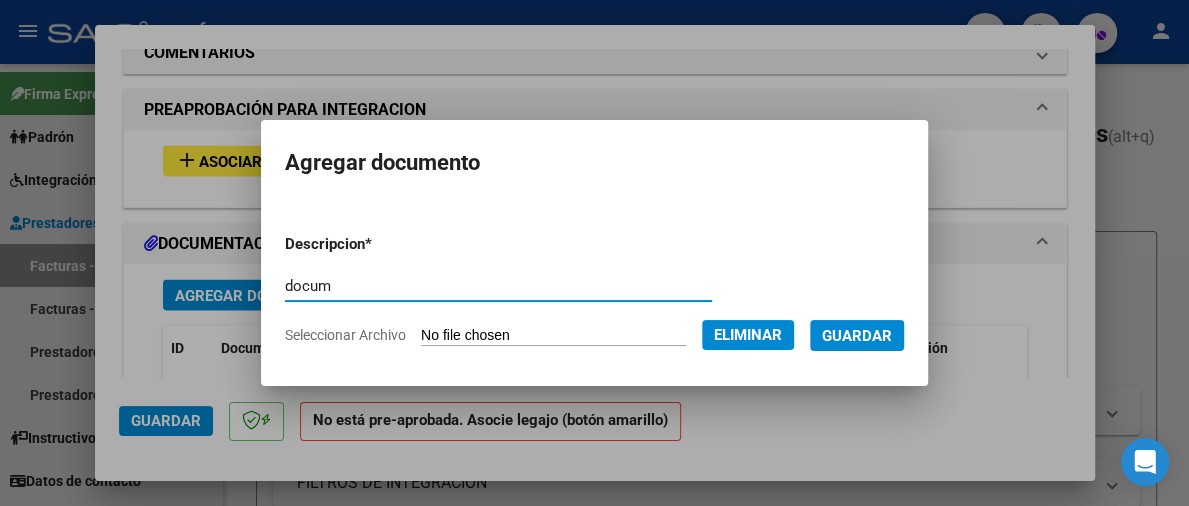 type on "docum" 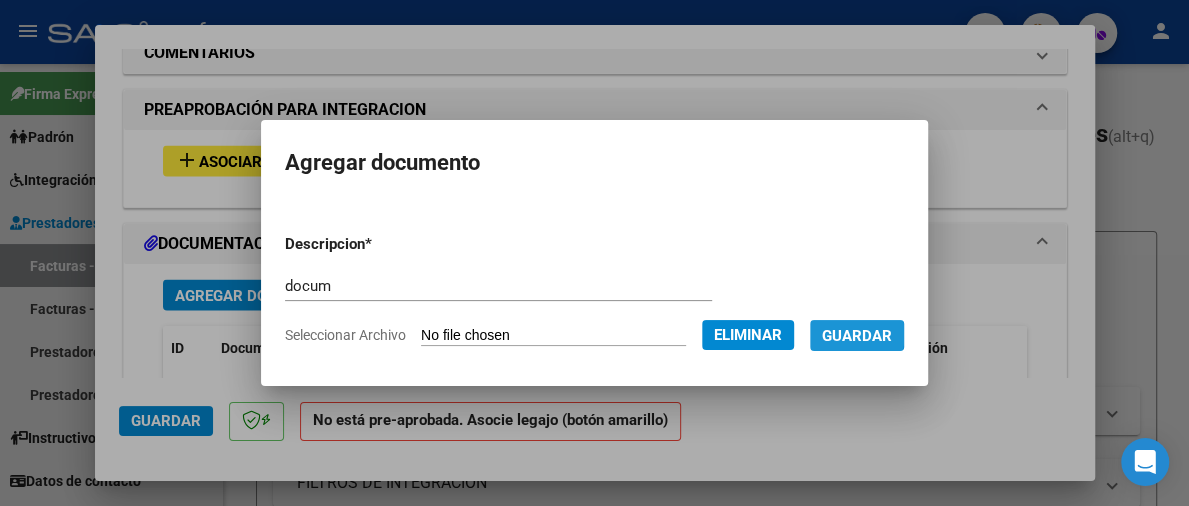 click on "Guardar" at bounding box center (857, 336) 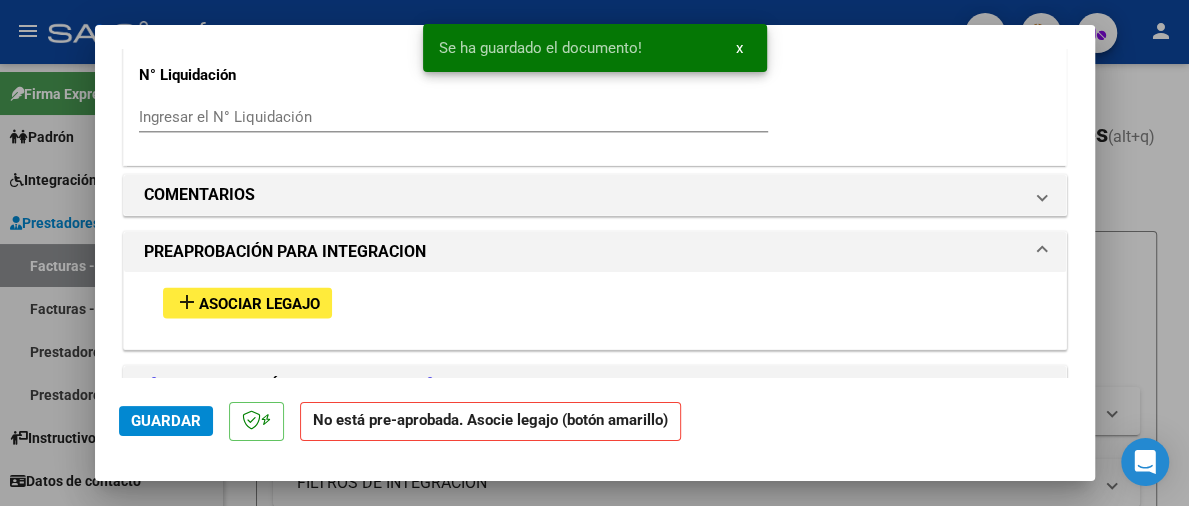 scroll, scrollTop: 1708, scrollLeft: 0, axis: vertical 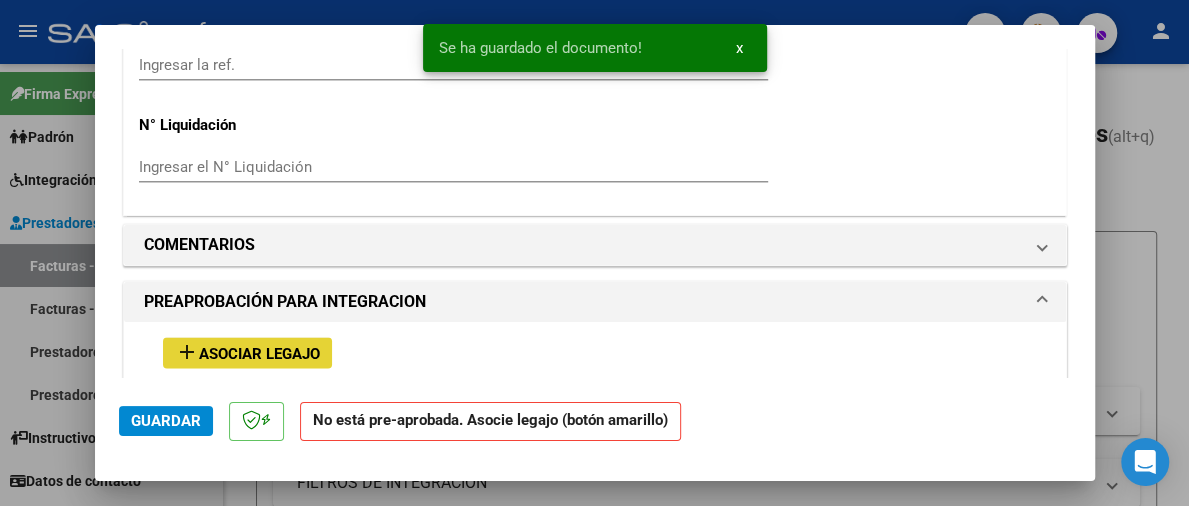 click on "add Asociar Legajo" at bounding box center [247, 352] 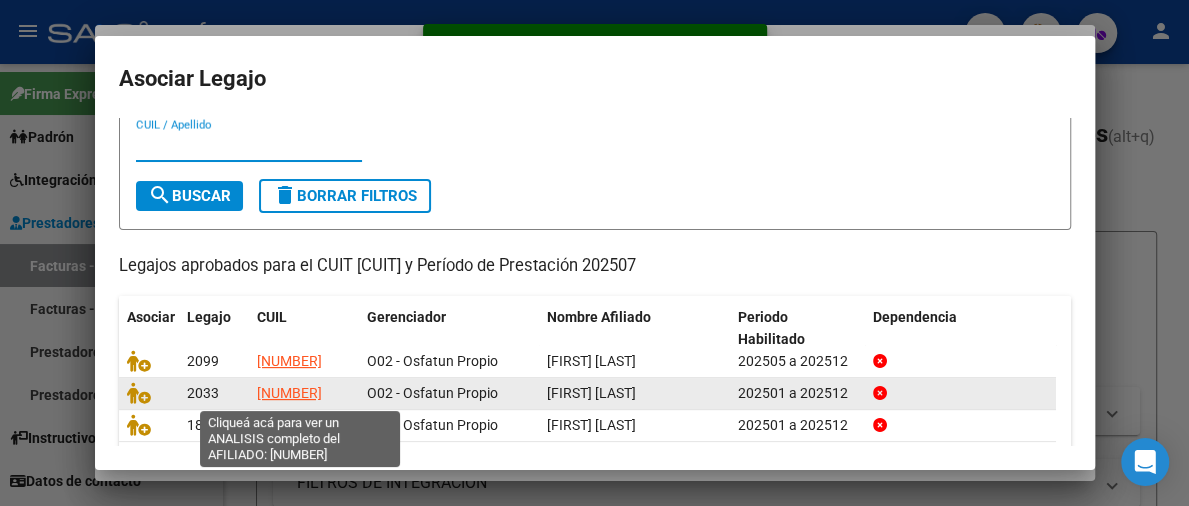 scroll, scrollTop: 100, scrollLeft: 0, axis: vertical 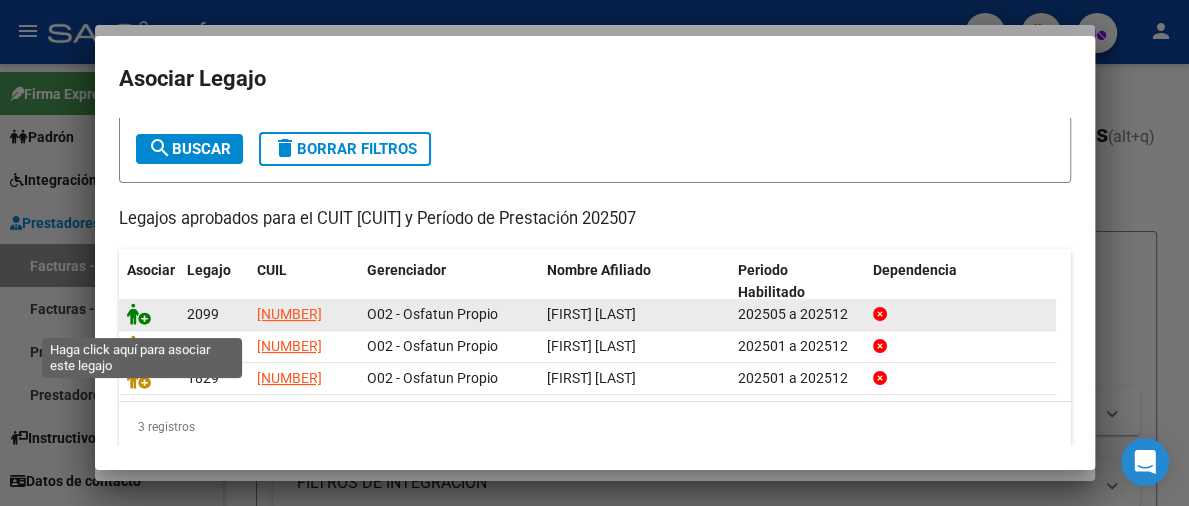 click 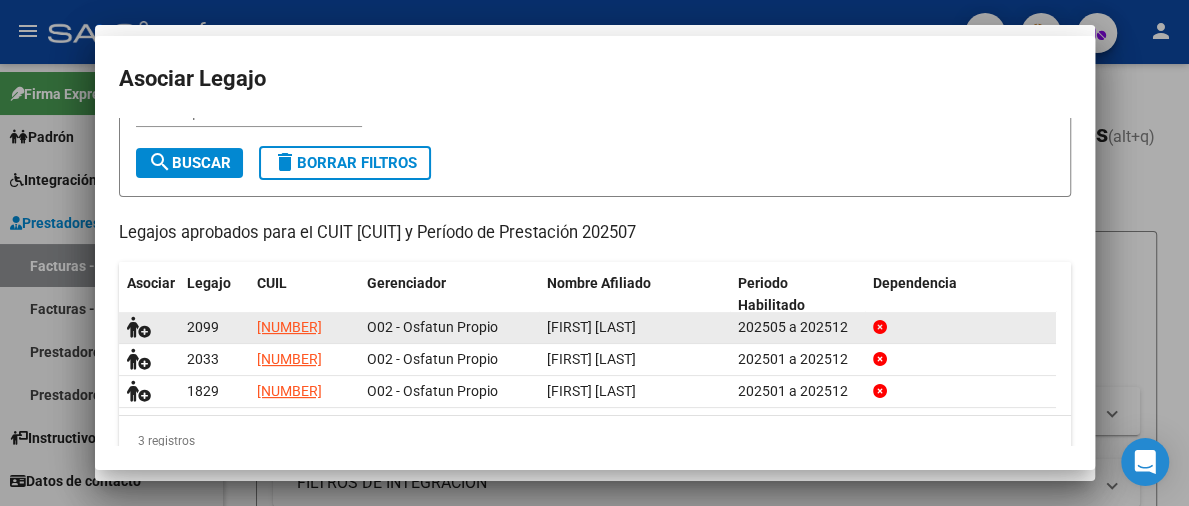 scroll, scrollTop: 1761, scrollLeft: 0, axis: vertical 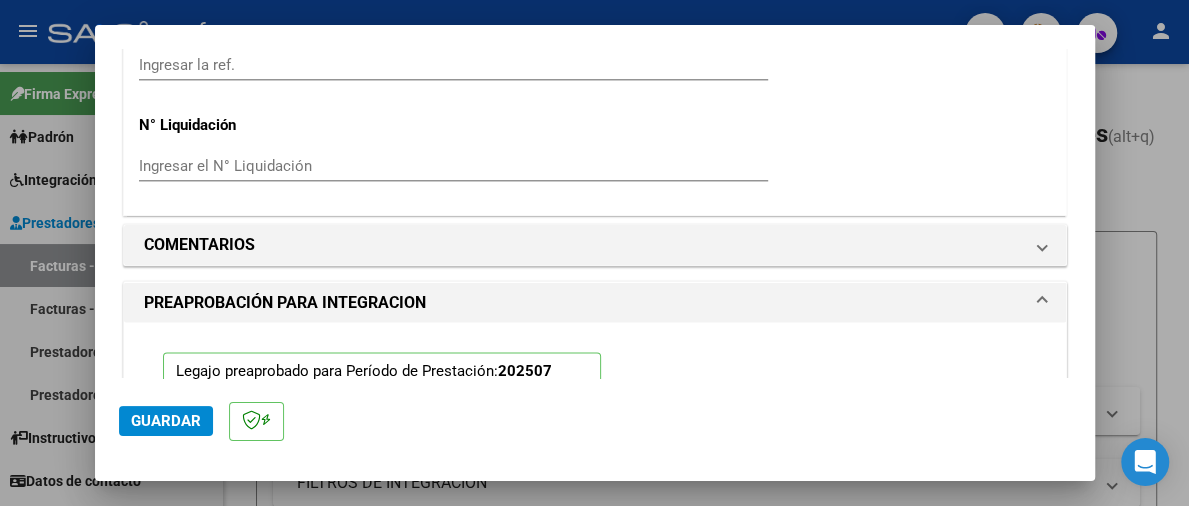 click on "Guardar" 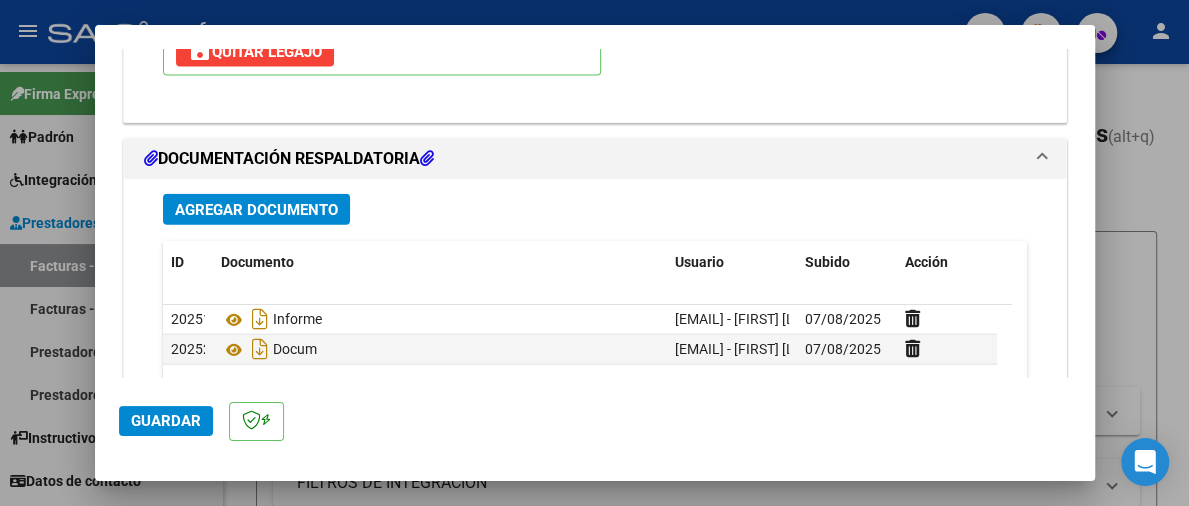 scroll, scrollTop: 2461, scrollLeft: 0, axis: vertical 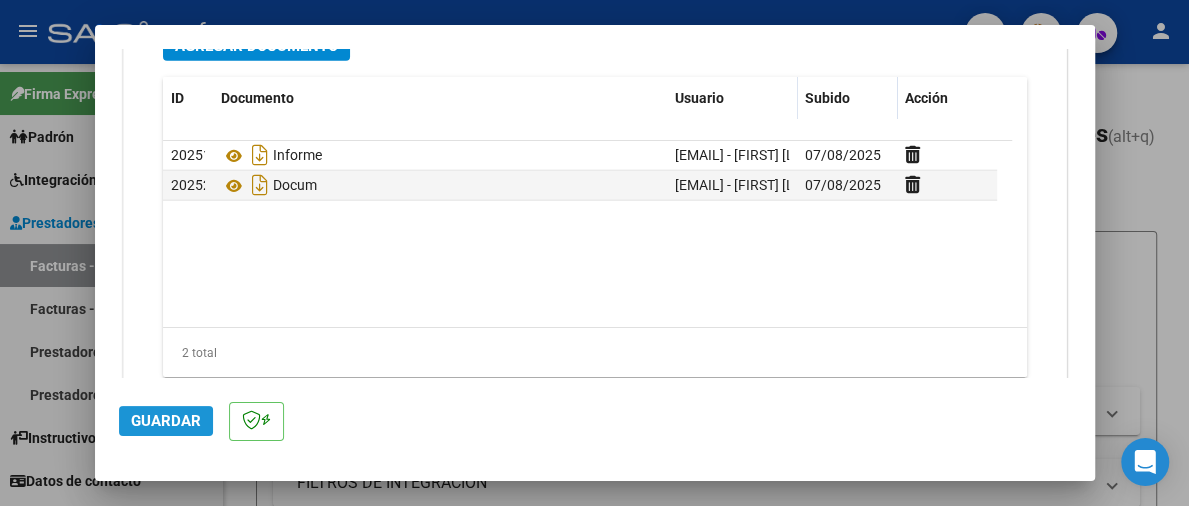 click on "Guardar" 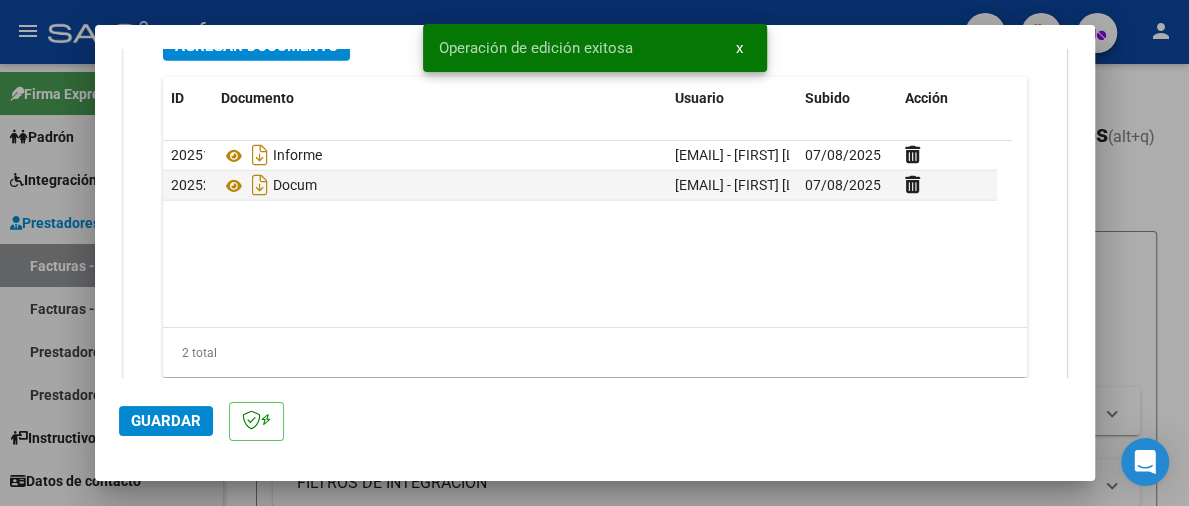 click at bounding box center (594, 253) 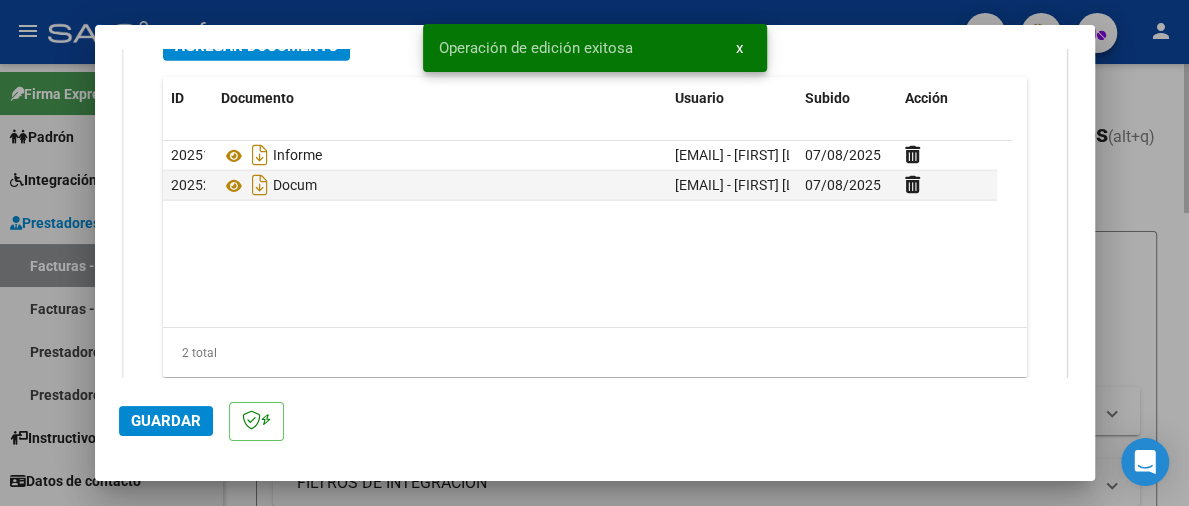 type 